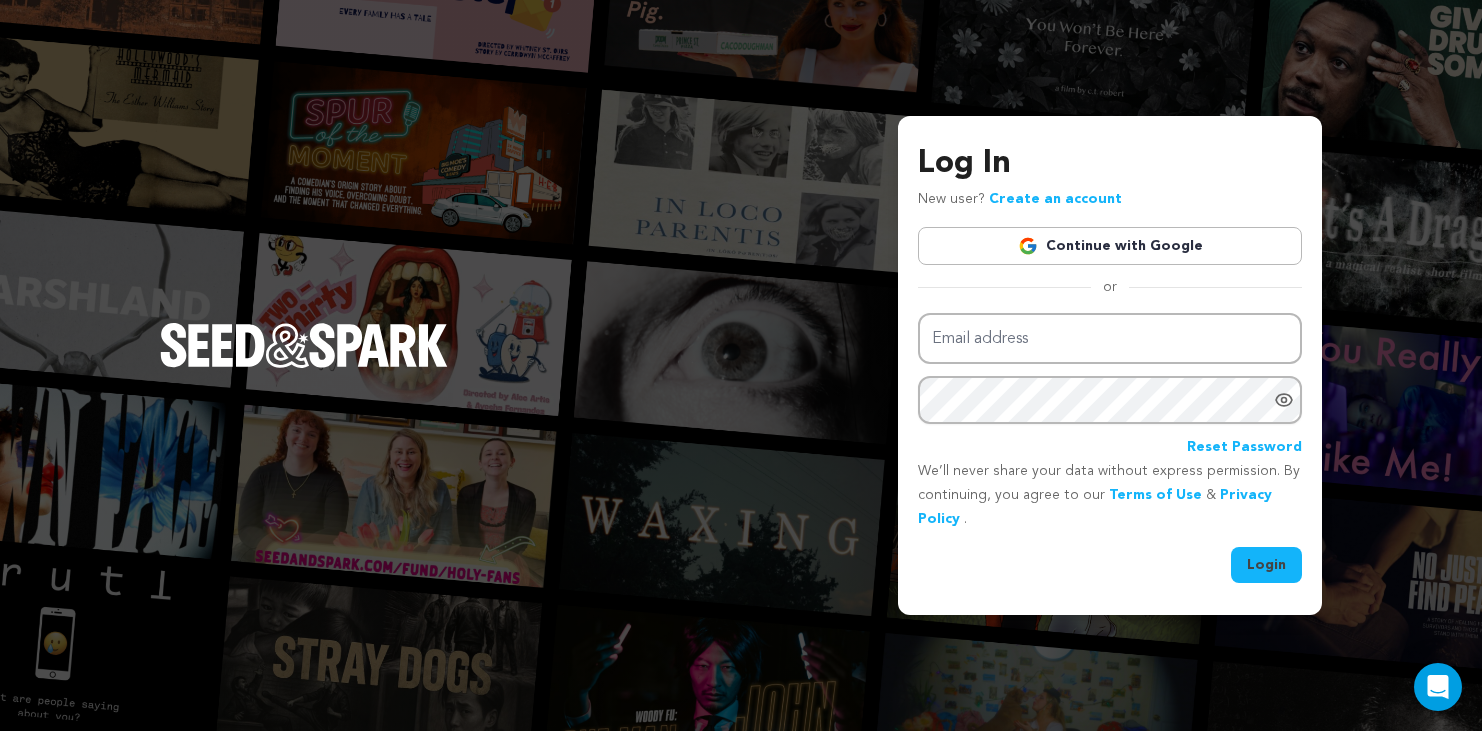 scroll, scrollTop: 0, scrollLeft: 0, axis: both 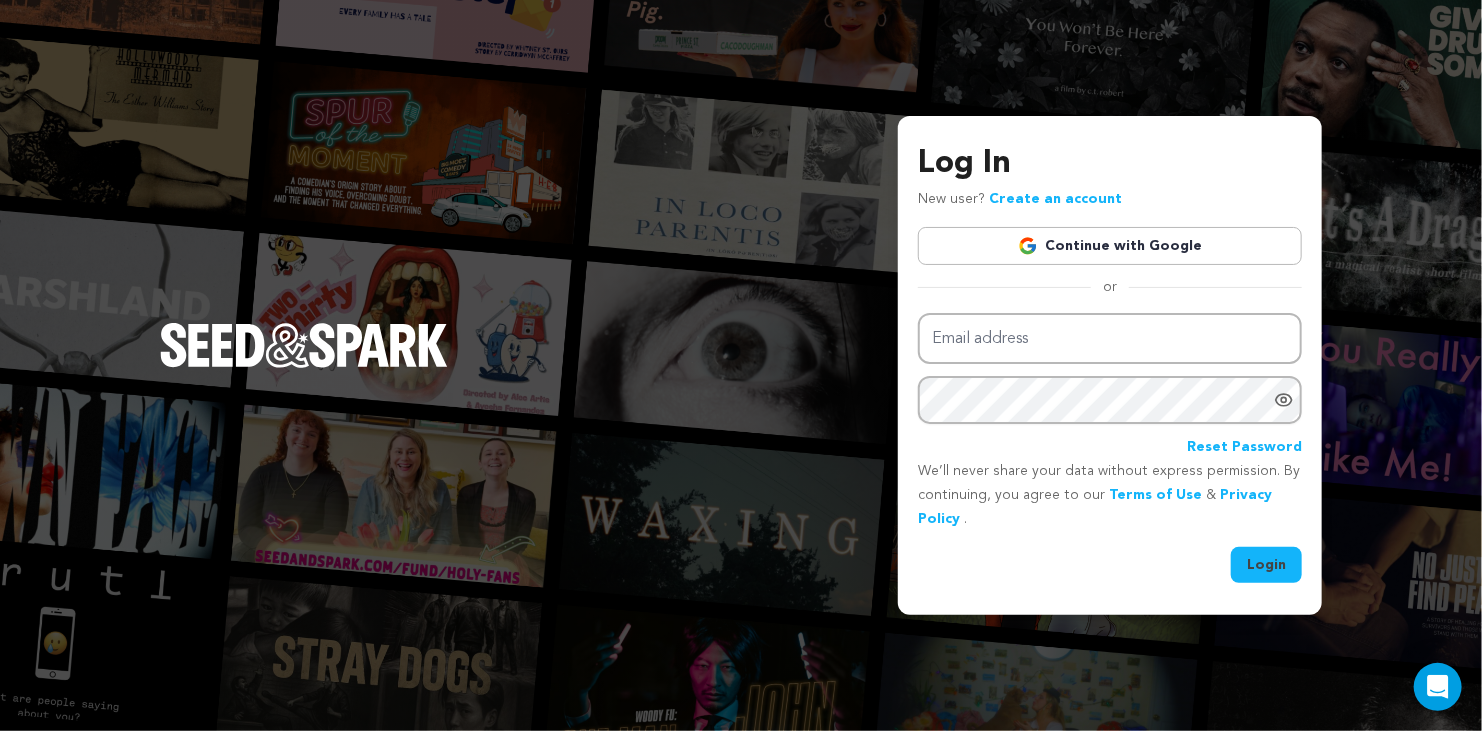 click on "Continue with Google" at bounding box center [1110, 246] 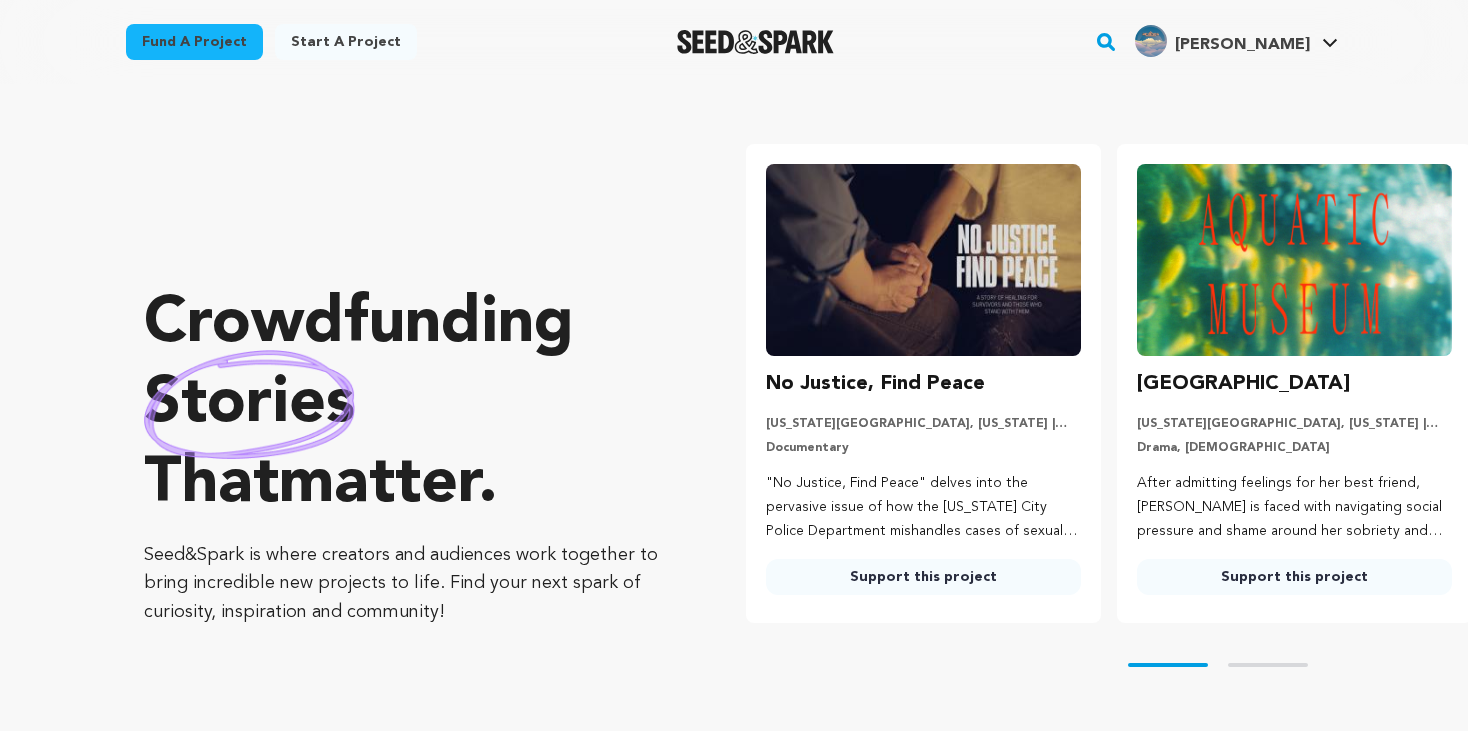scroll, scrollTop: 0, scrollLeft: 0, axis: both 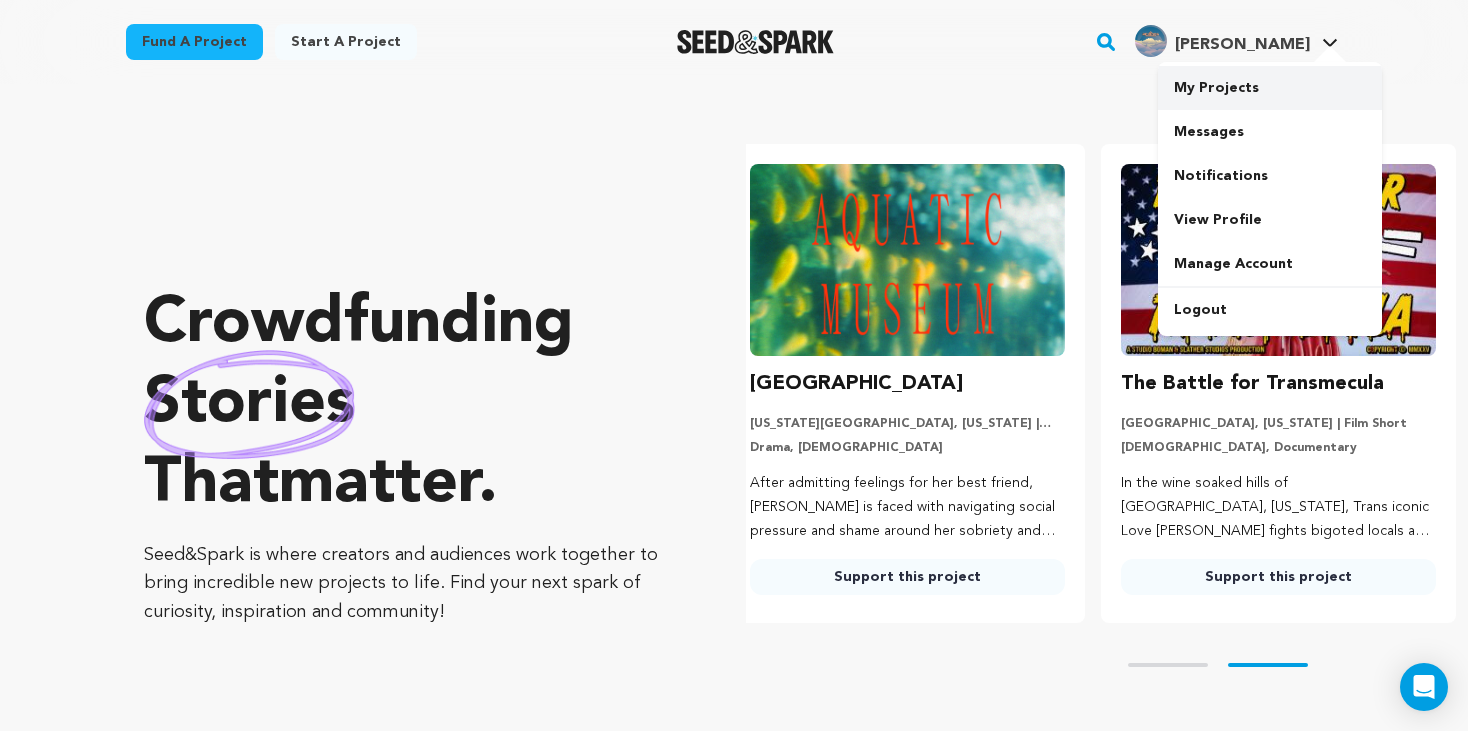 click on "My Projects" at bounding box center [1270, 88] 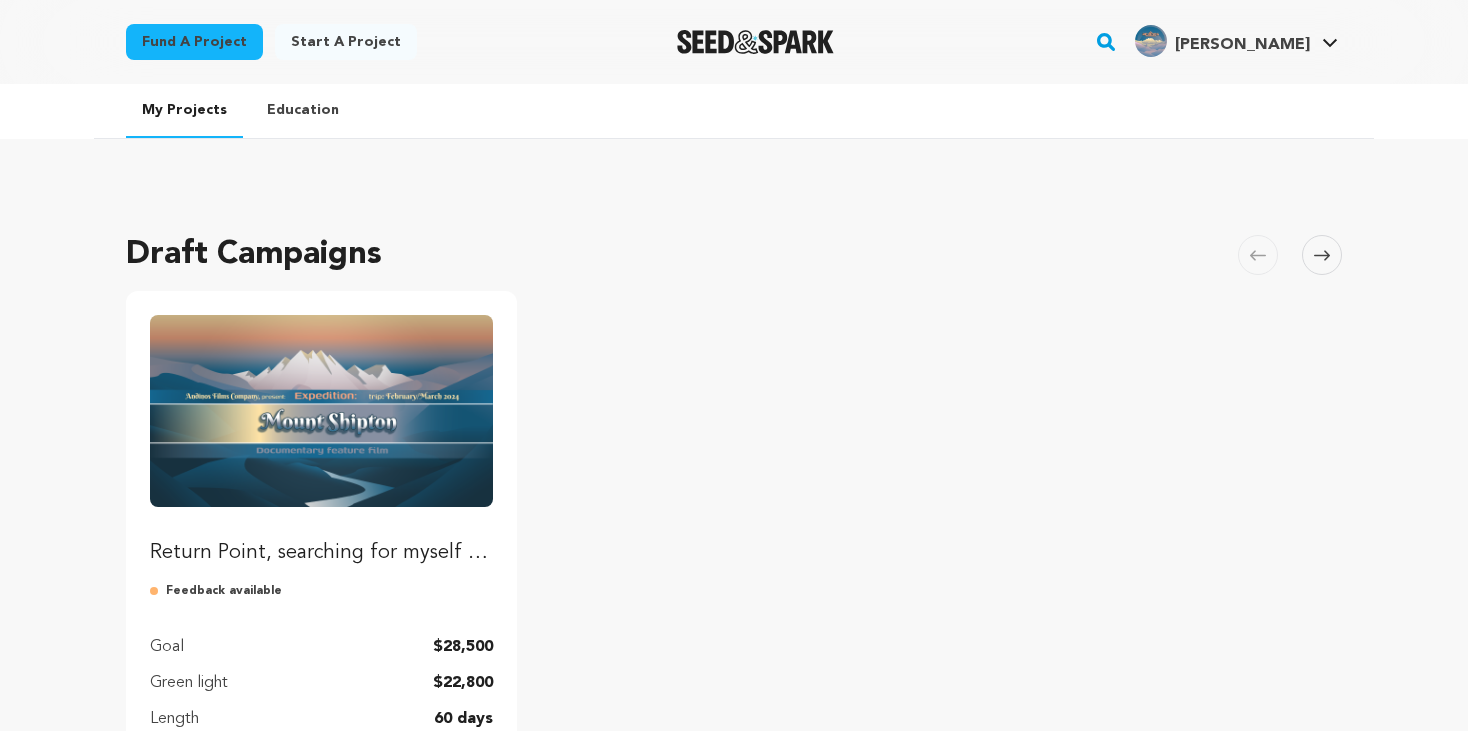 scroll, scrollTop: 0, scrollLeft: 0, axis: both 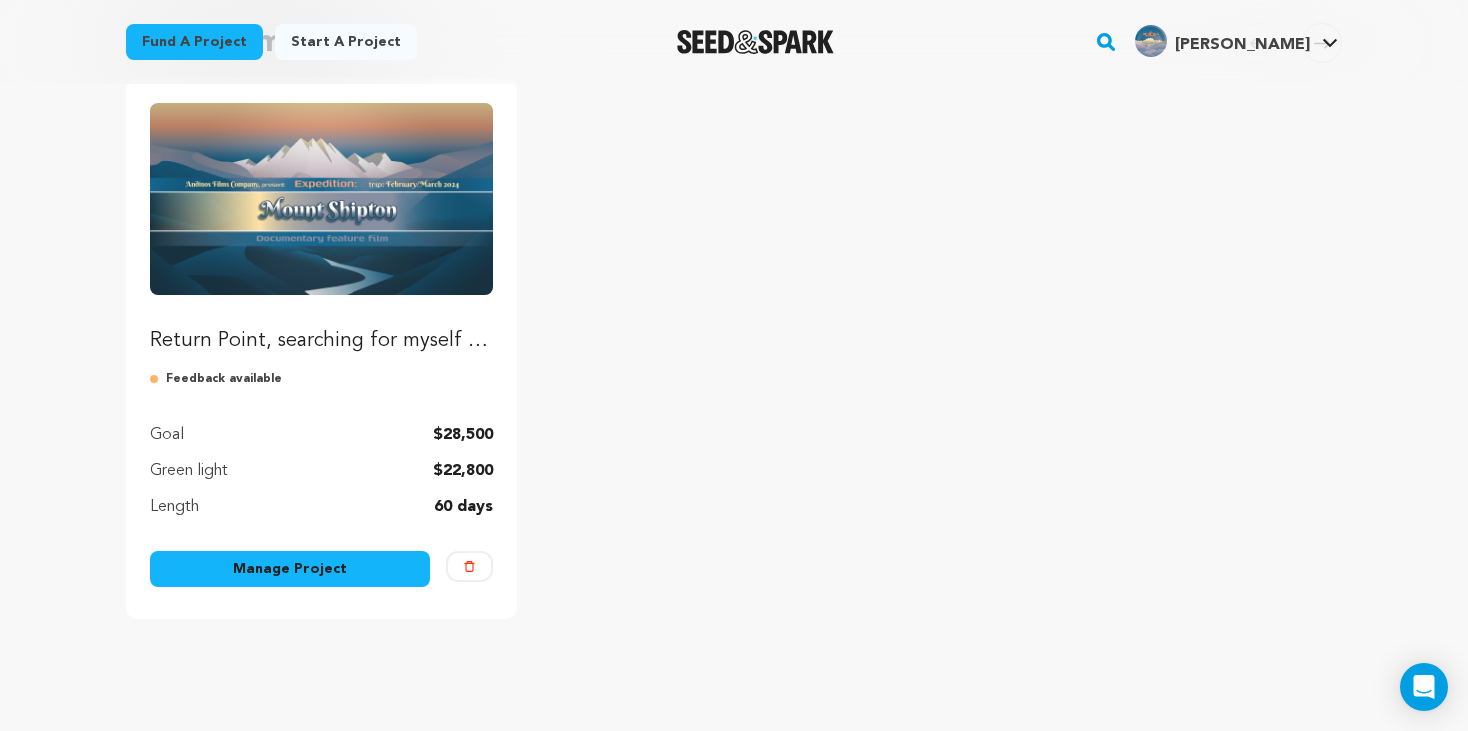 click on "Manage Project" at bounding box center [290, 569] 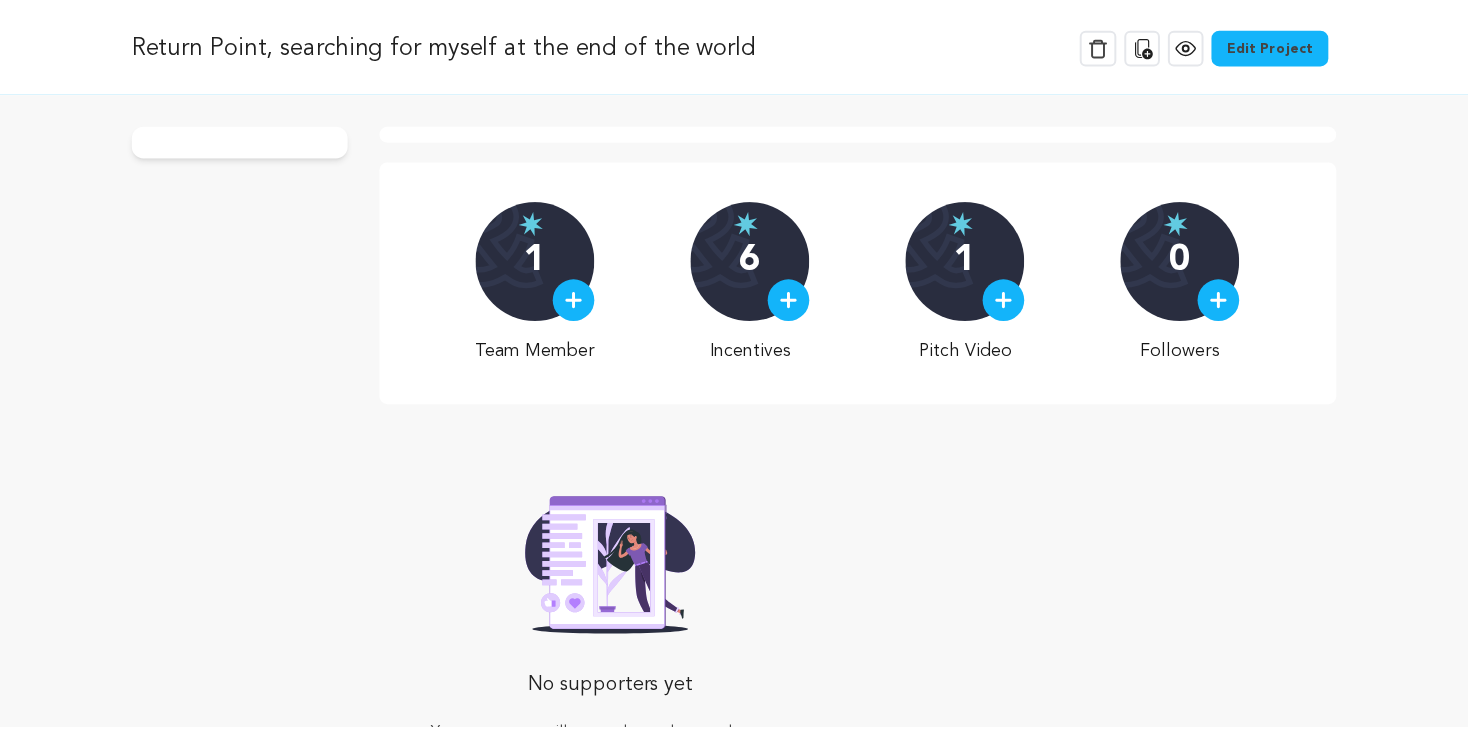 scroll, scrollTop: 0, scrollLeft: 0, axis: both 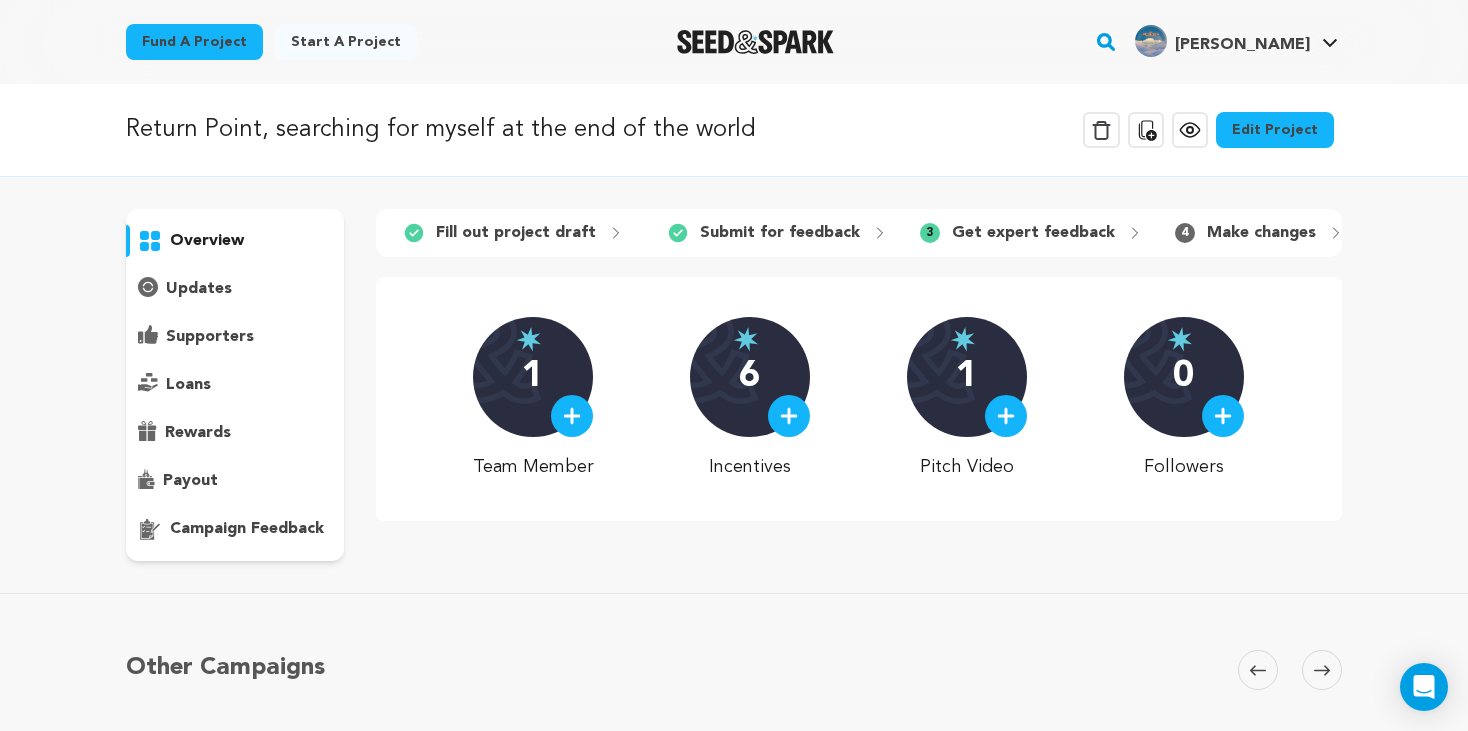 click on "Edit Project" at bounding box center [1275, 130] 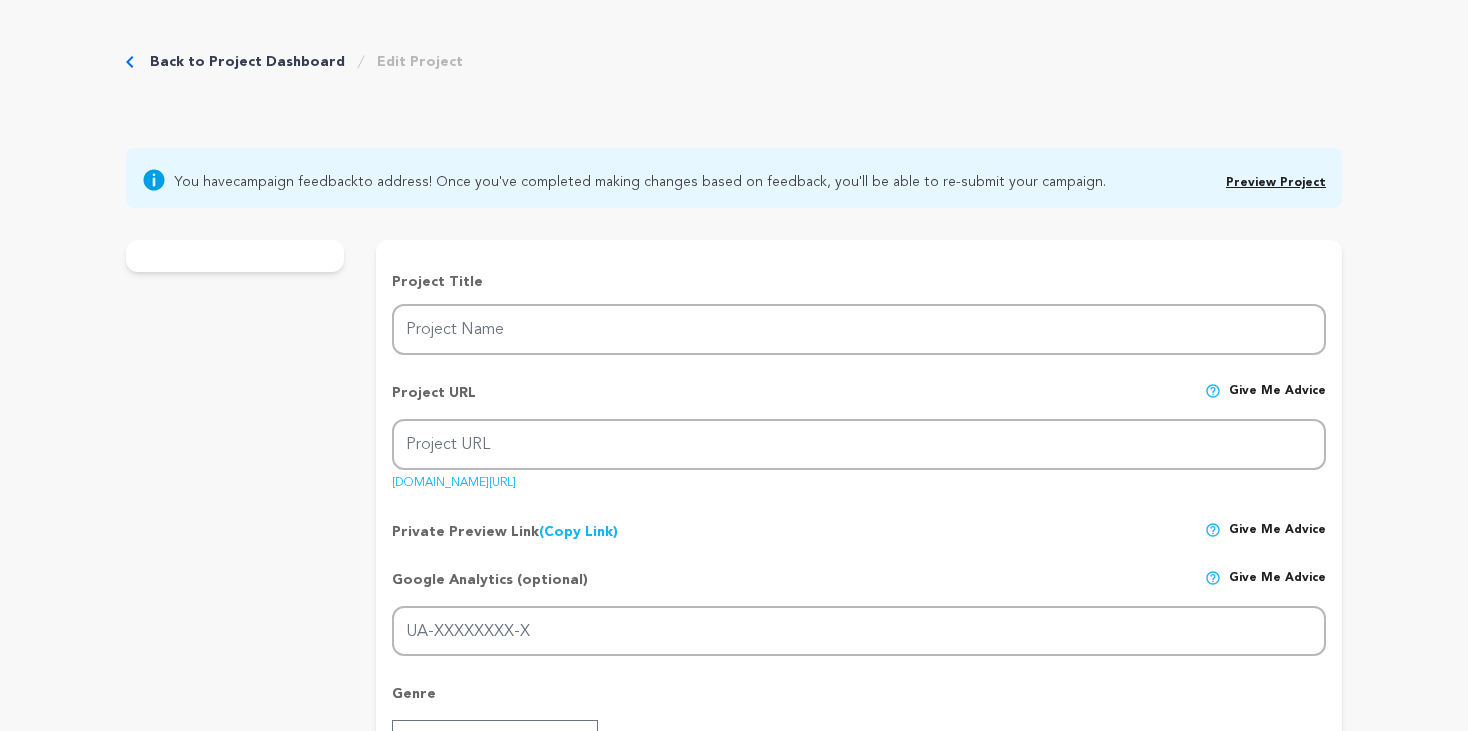 scroll, scrollTop: 0, scrollLeft: 0, axis: both 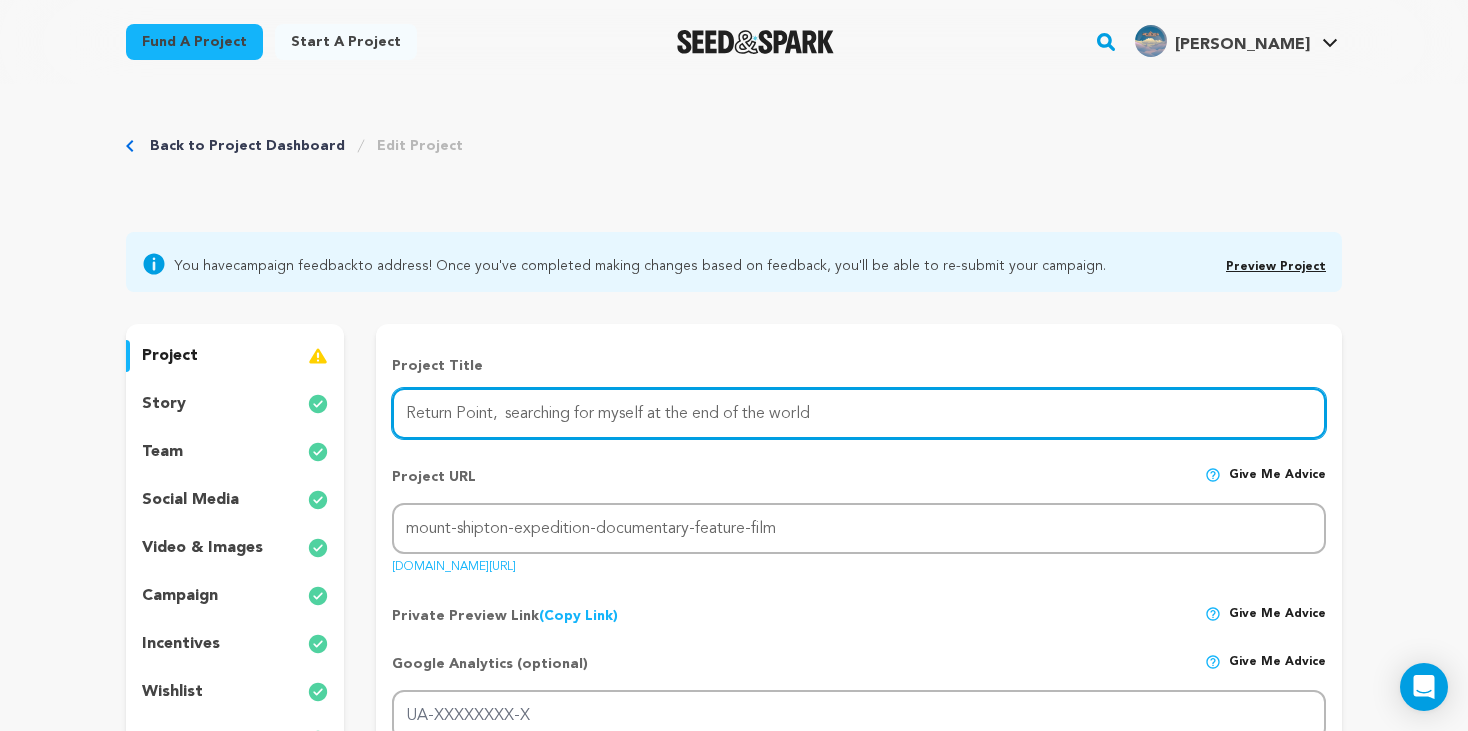 click on "Return Point,  searching for myself at the end of the world" at bounding box center [859, 413] 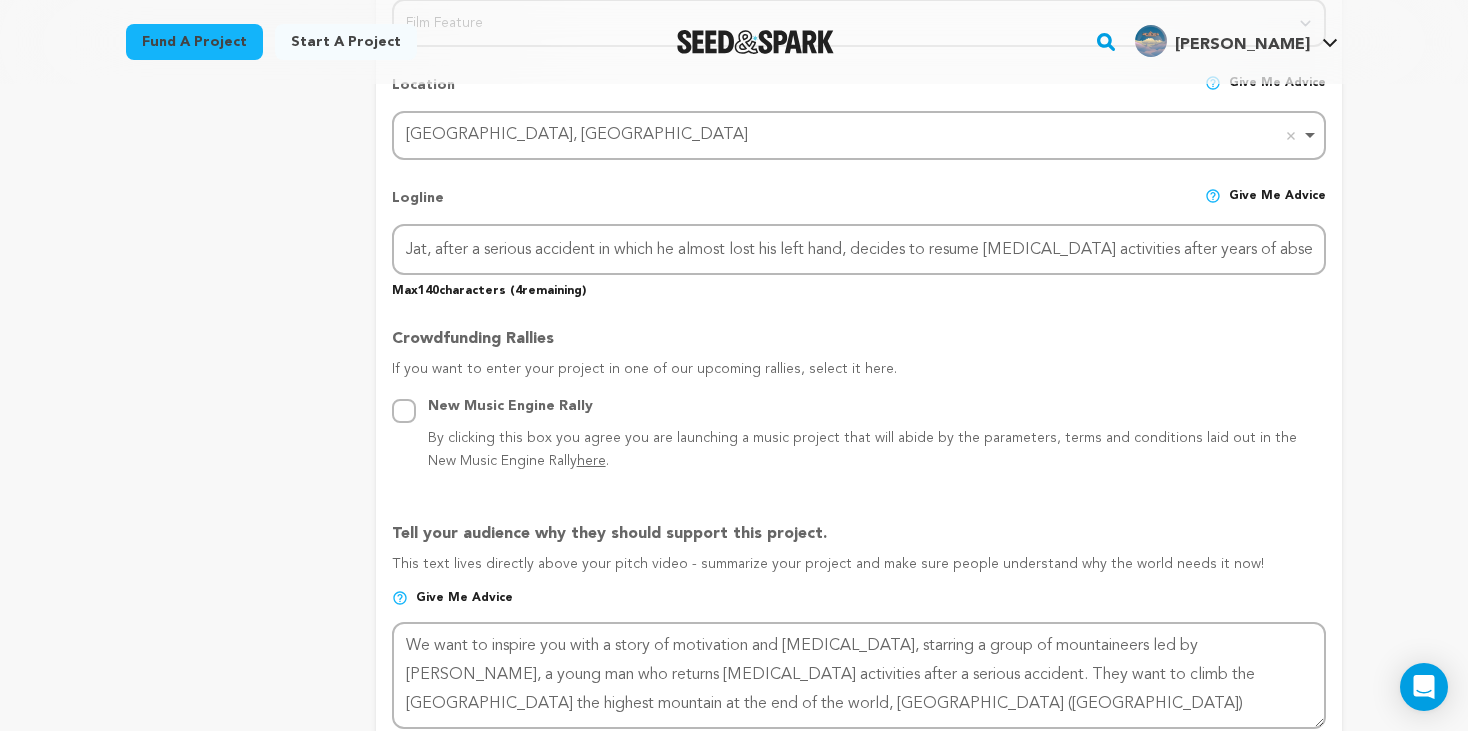 scroll, scrollTop: 917, scrollLeft: 0, axis: vertical 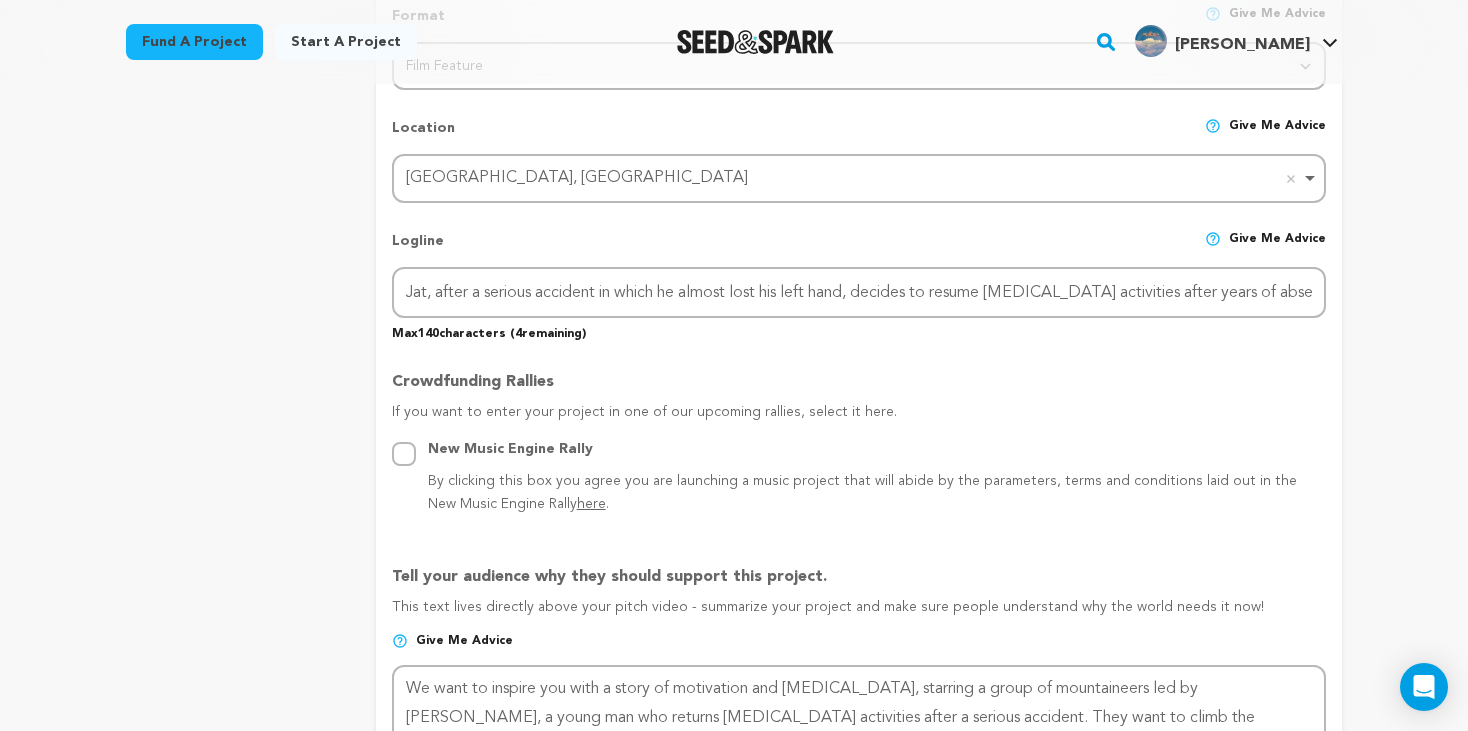 type on "Point of returnt,  searching for myself at the end of the world" 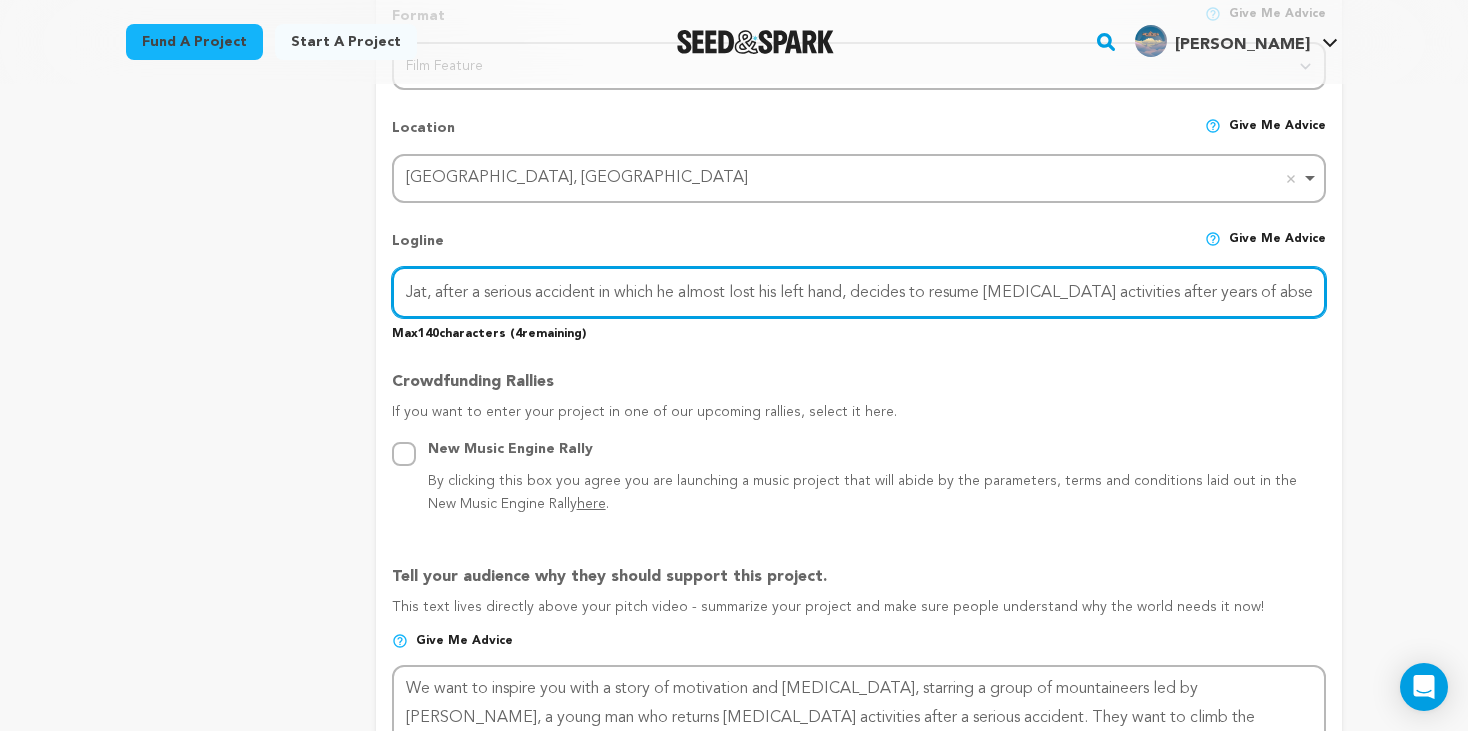 click on "Jat, after a serious accident in which he almost lost his left hand, decides to resume [MEDICAL_DATA] activities after years of absence." at bounding box center [859, 292] 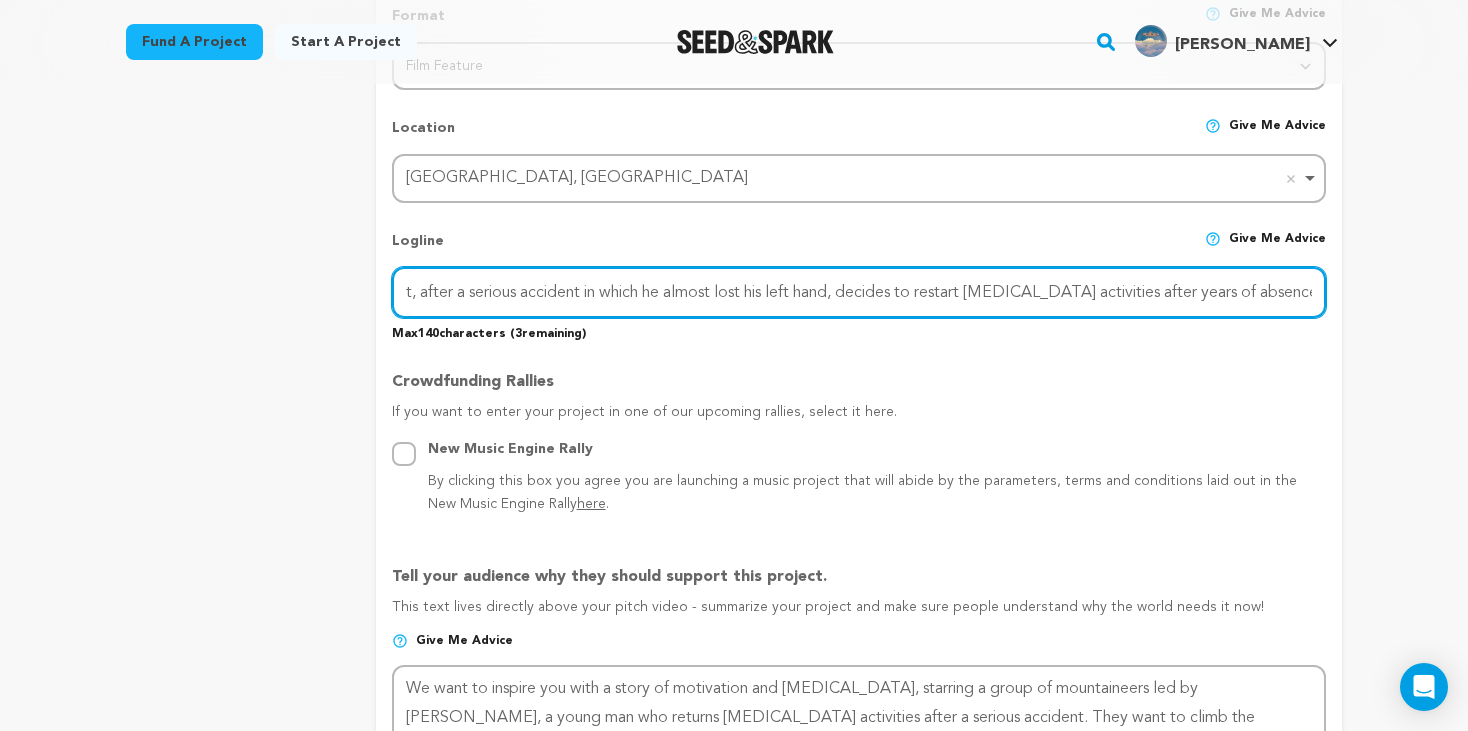 scroll, scrollTop: 0, scrollLeft: 0, axis: both 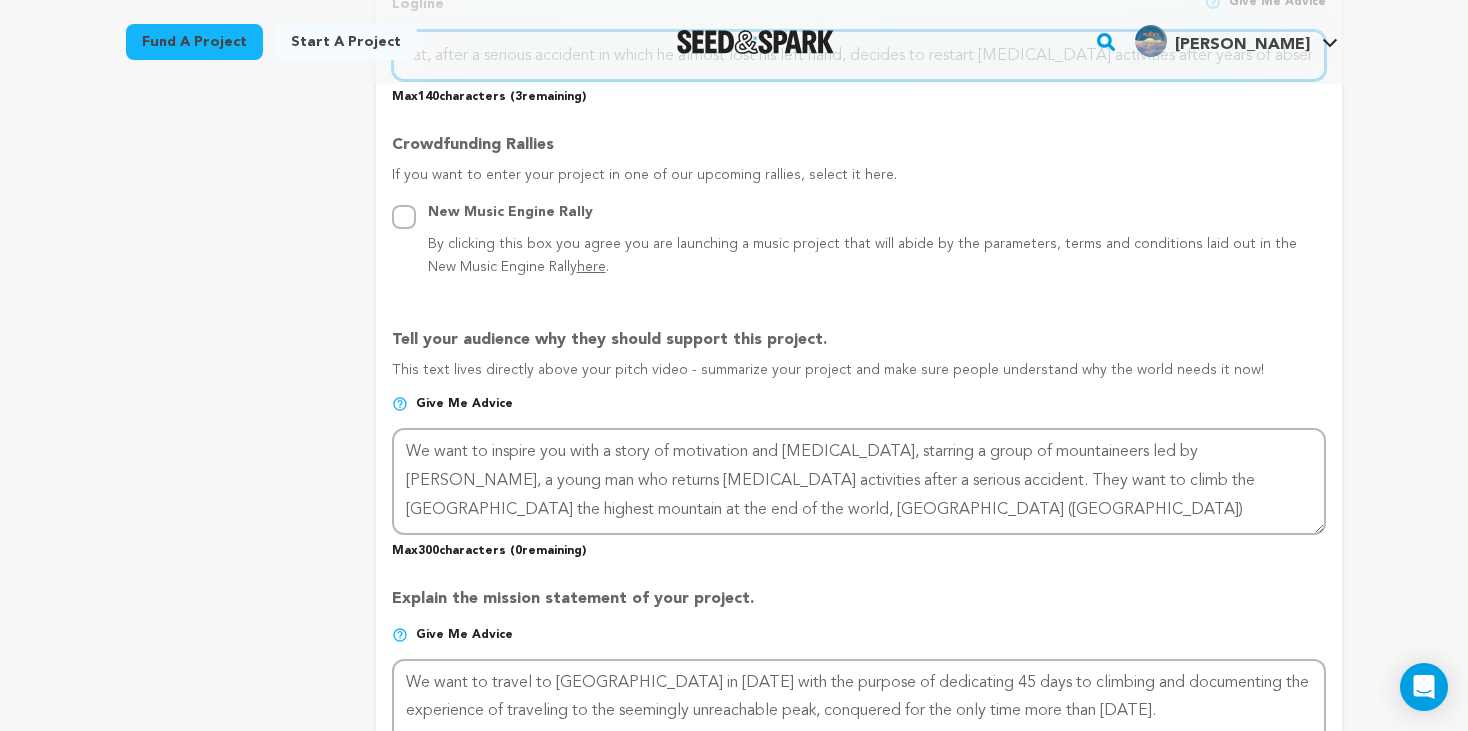 type on "Jat, after a serious accident in which he almost lost his left hand, decides to restart [MEDICAL_DATA] activities after years of absence." 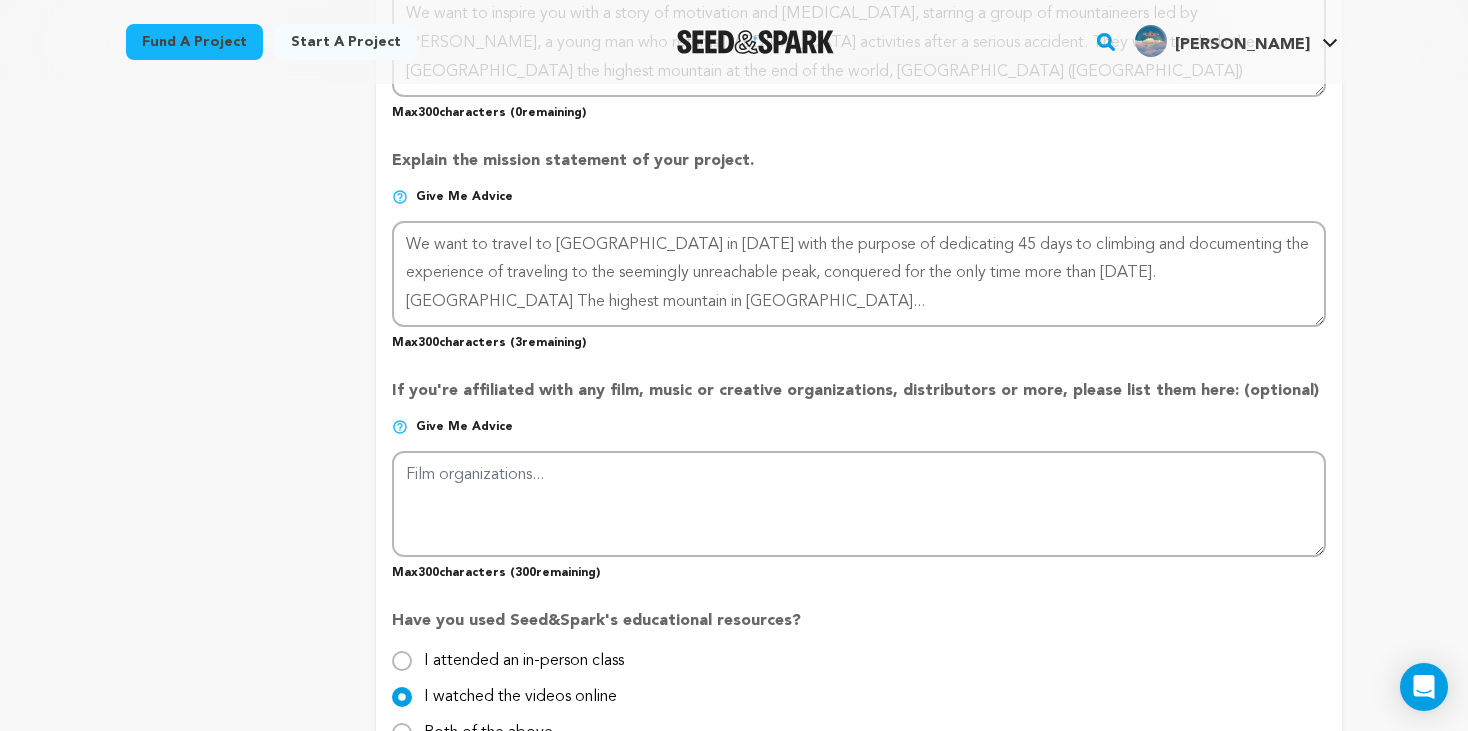 scroll, scrollTop: 1544, scrollLeft: 0, axis: vertical 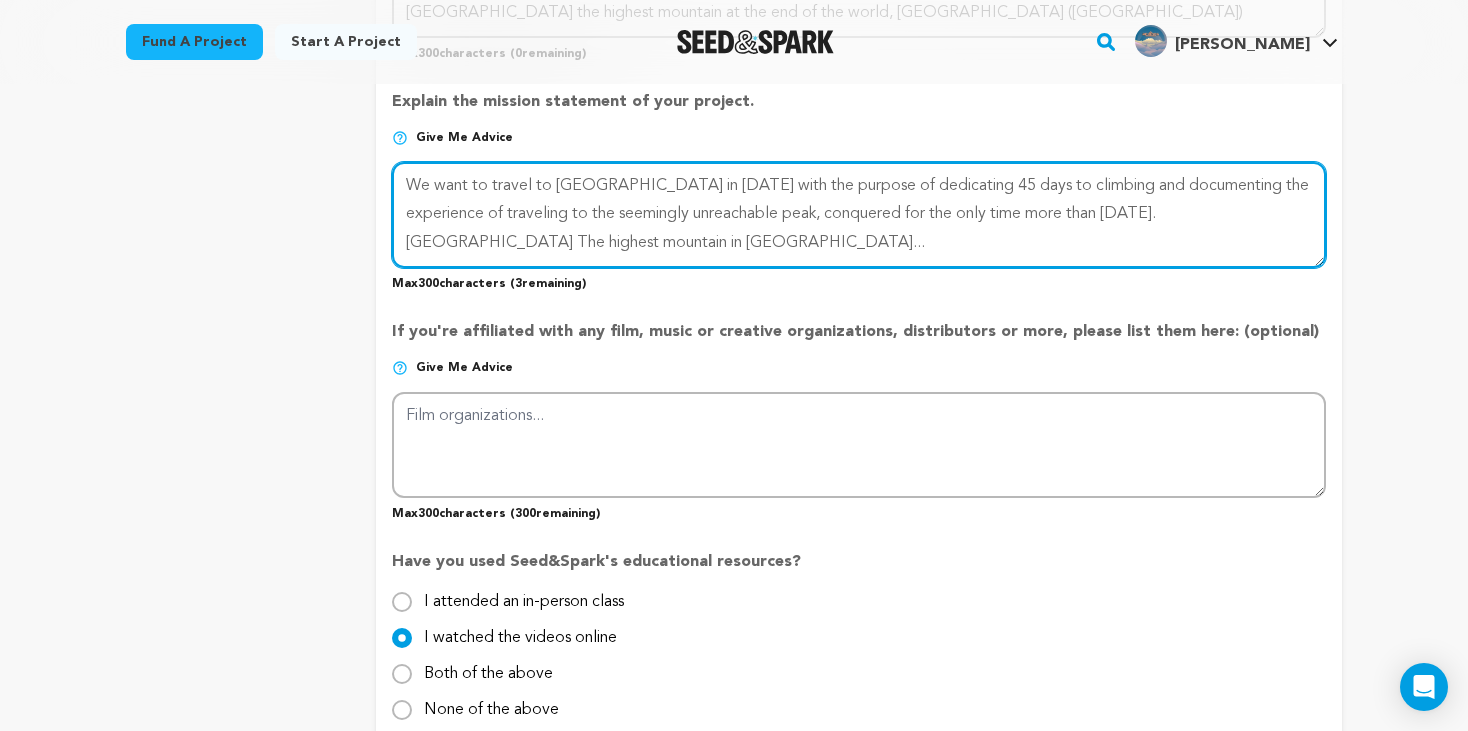 click at bounding box center (859, 215) 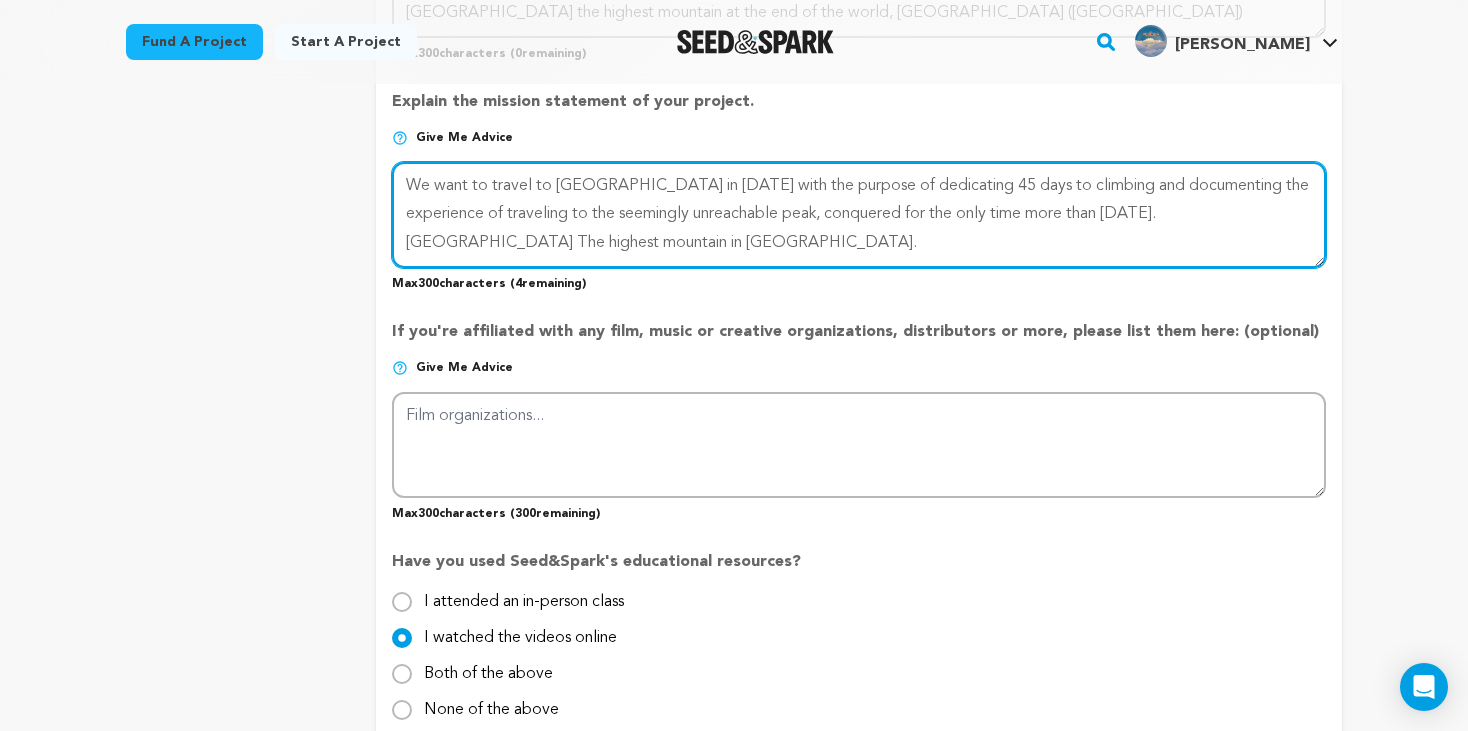 drag, startPoint x: 1242, startPoint y: 205, endPoint x: 599, endPoint y: 195, distance: 643.07776 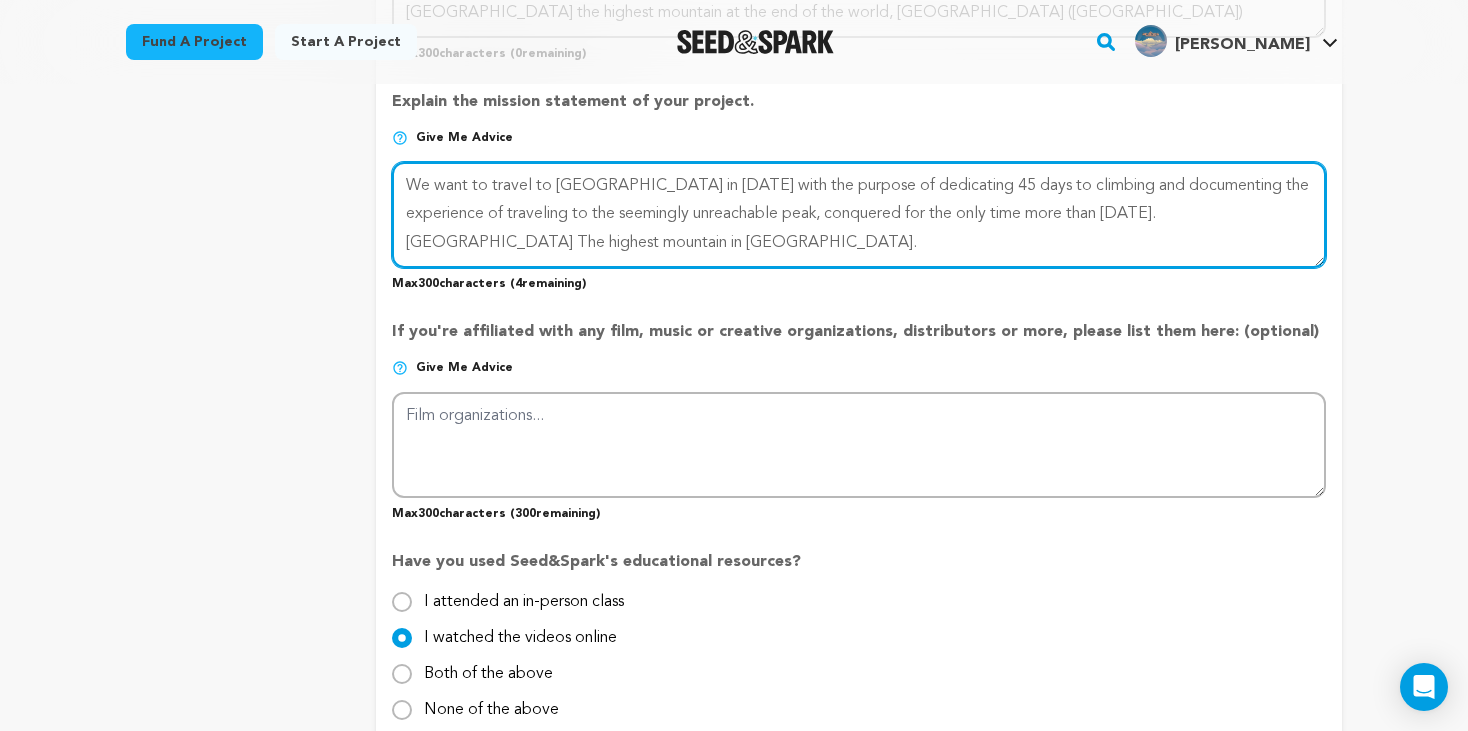 click at bounding box center [859, 215] 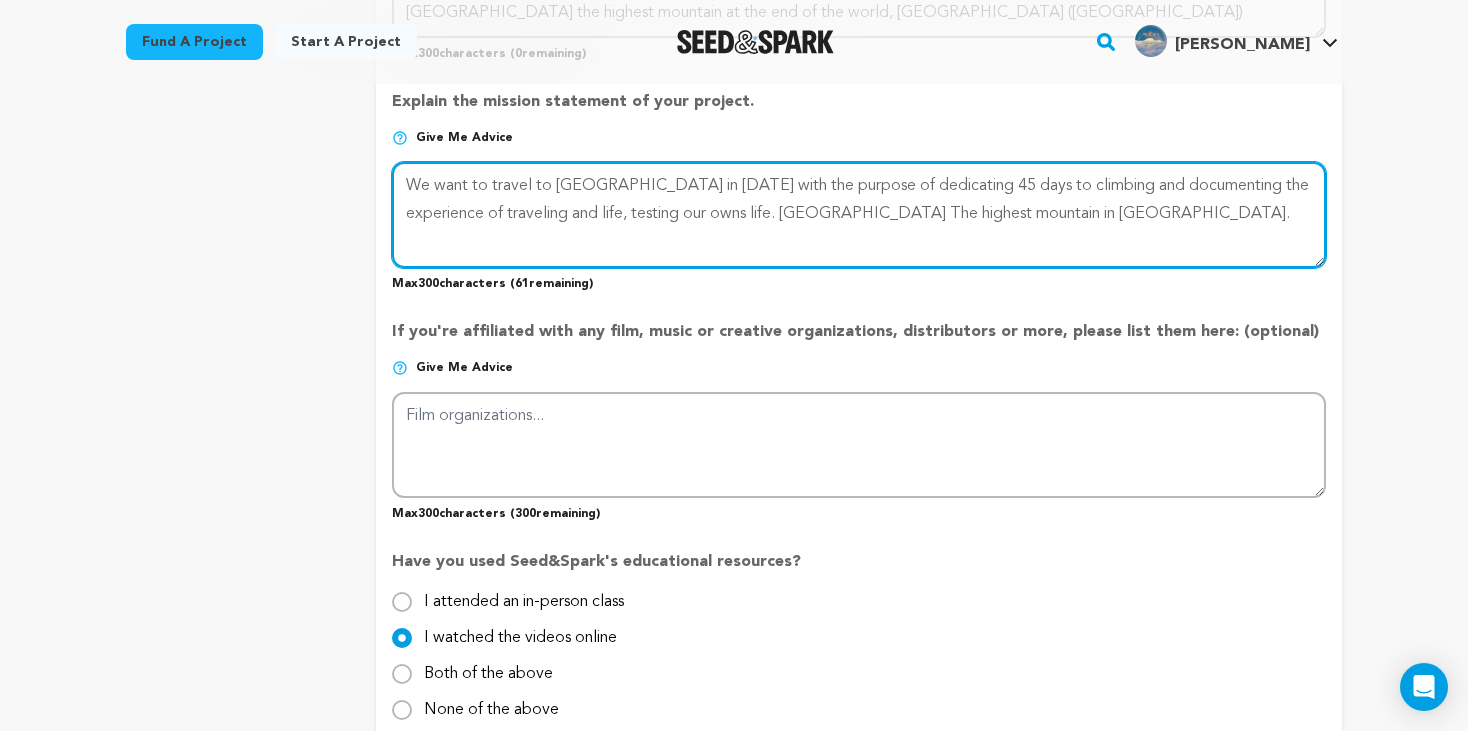 click at bounding box center (859, 215) 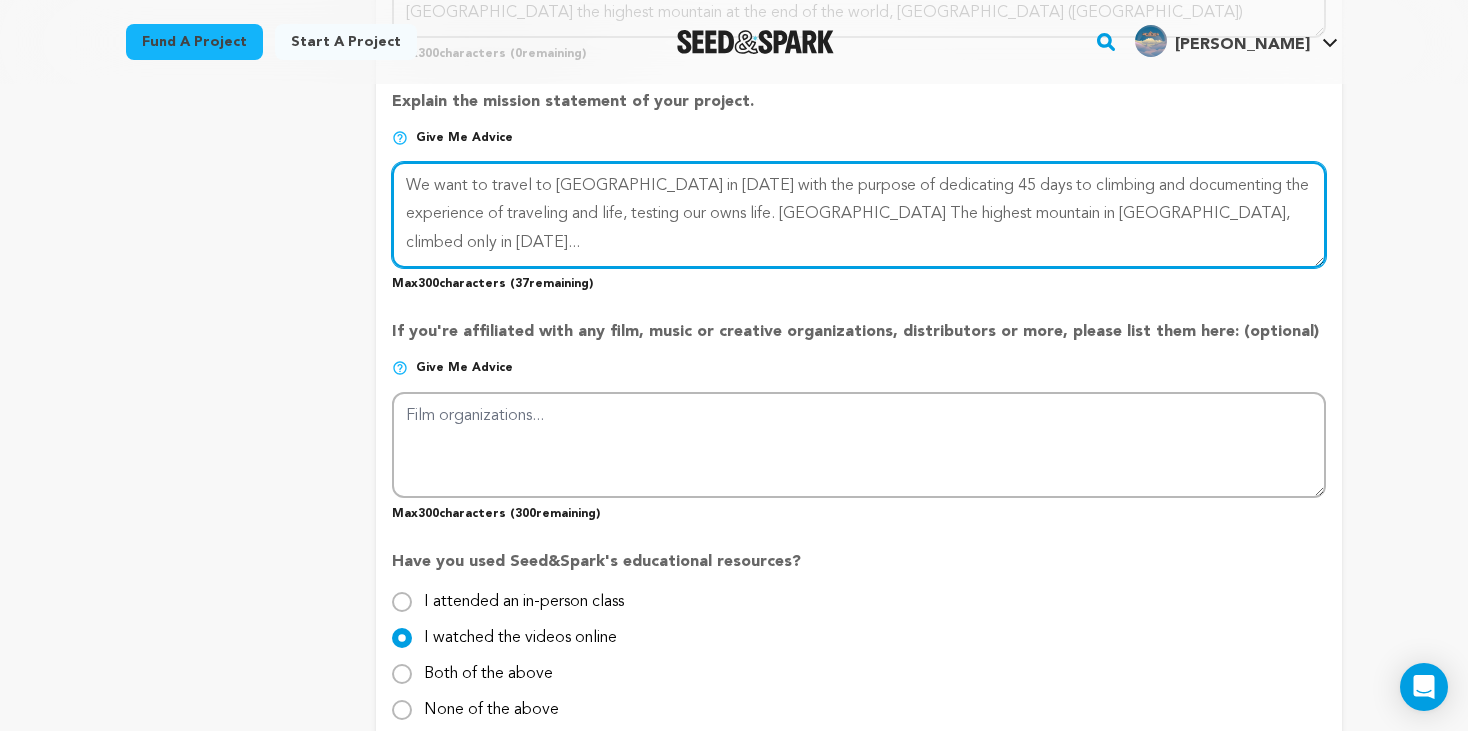 click at bounding box center (859, 215) 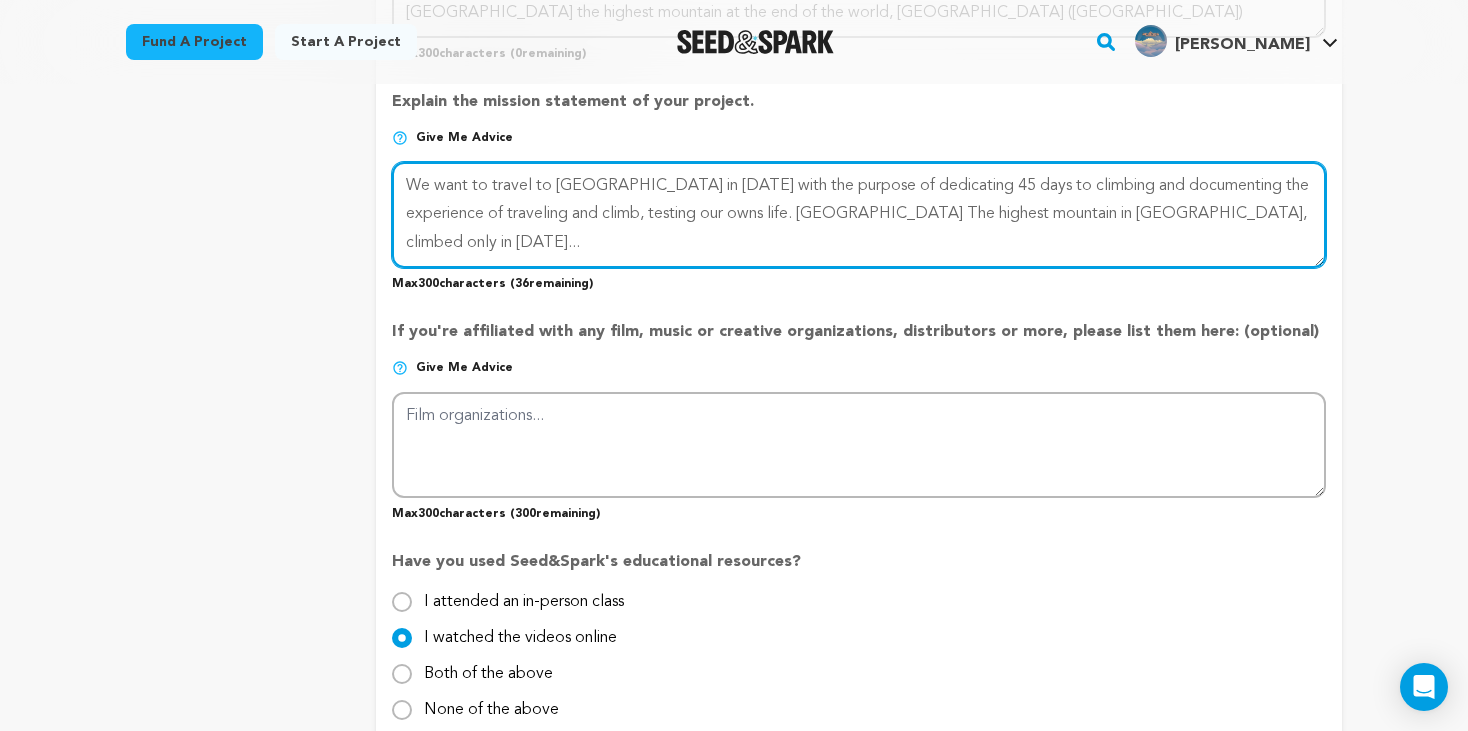 click at bounding box center [859, 215] 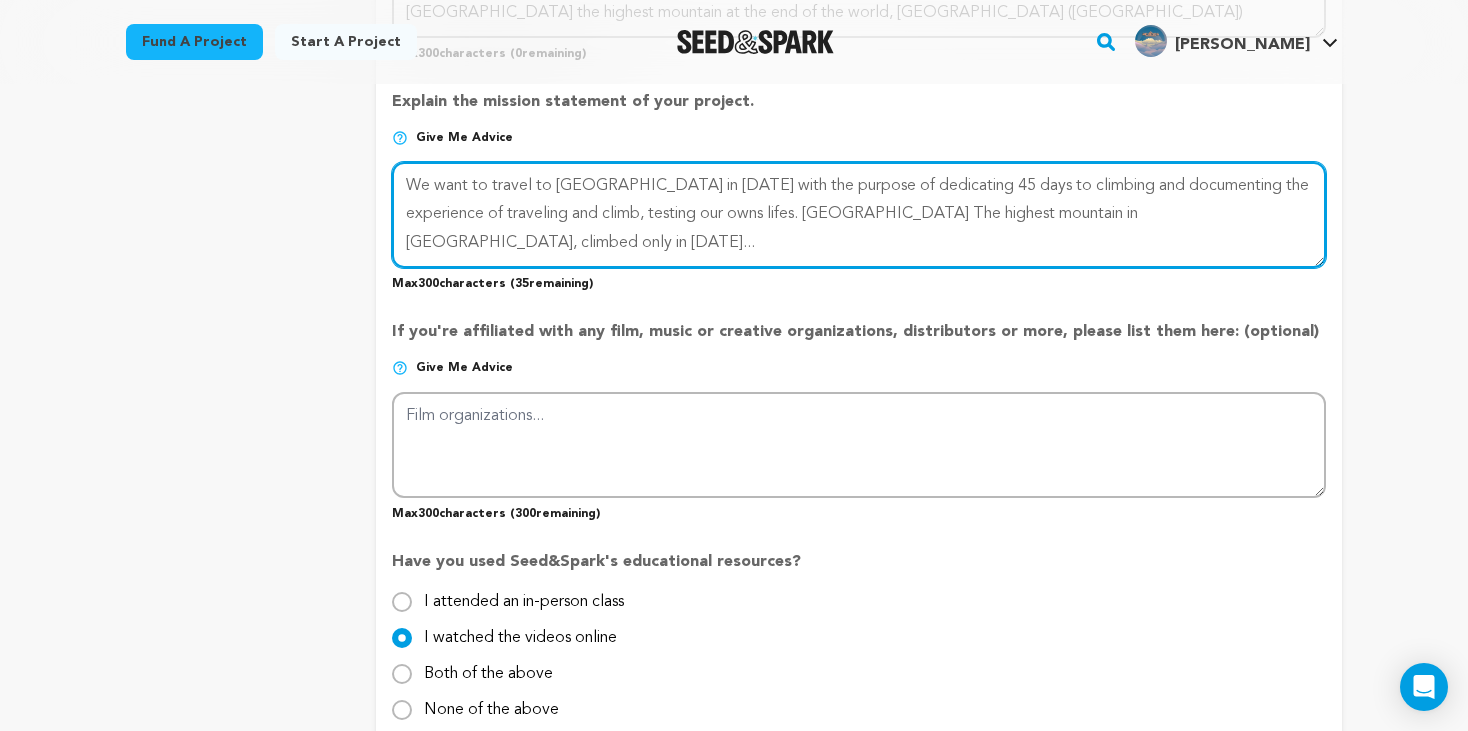 click at bounding box center [859, 215] 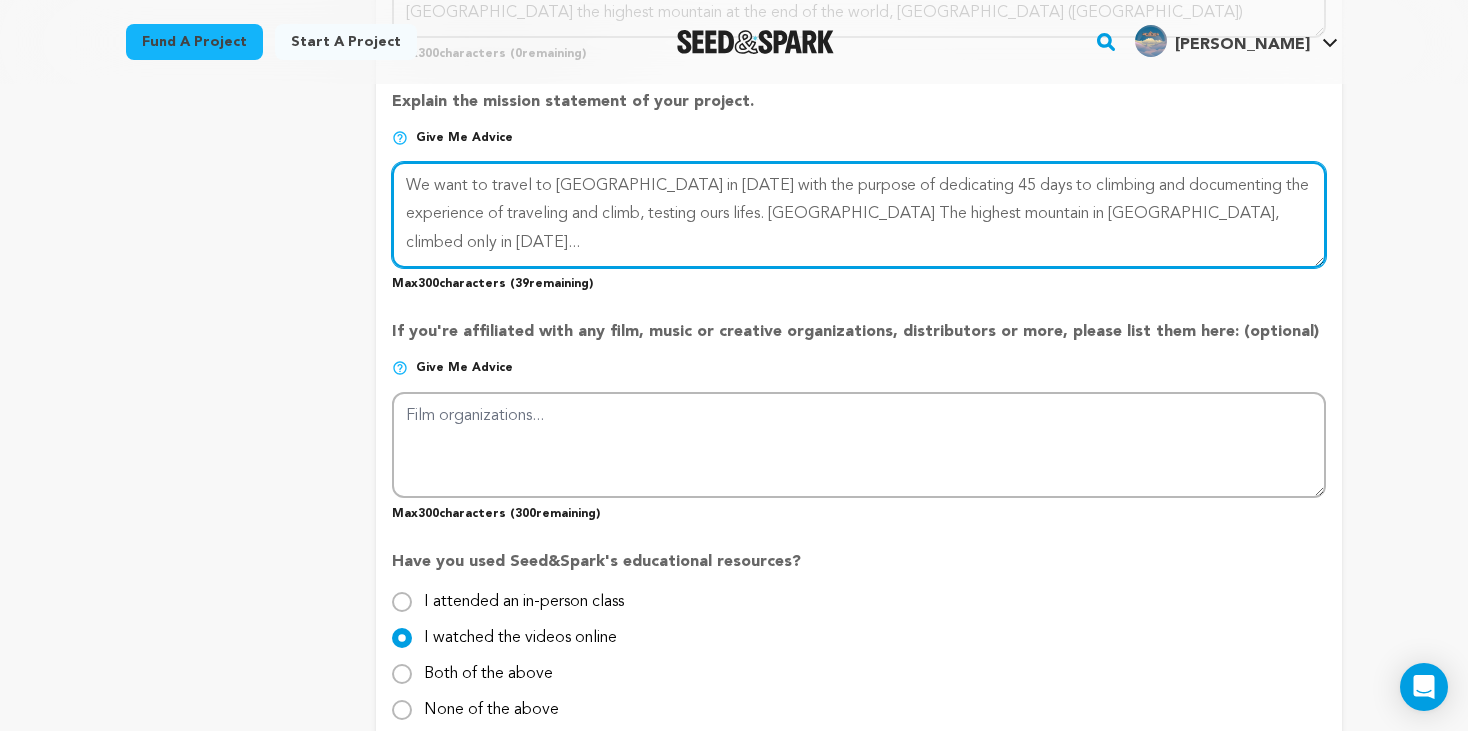 drag, startPoint x: 487, startPoint y: 238, endPoint x: 407, endPoint y: 166, distance: 107.62899 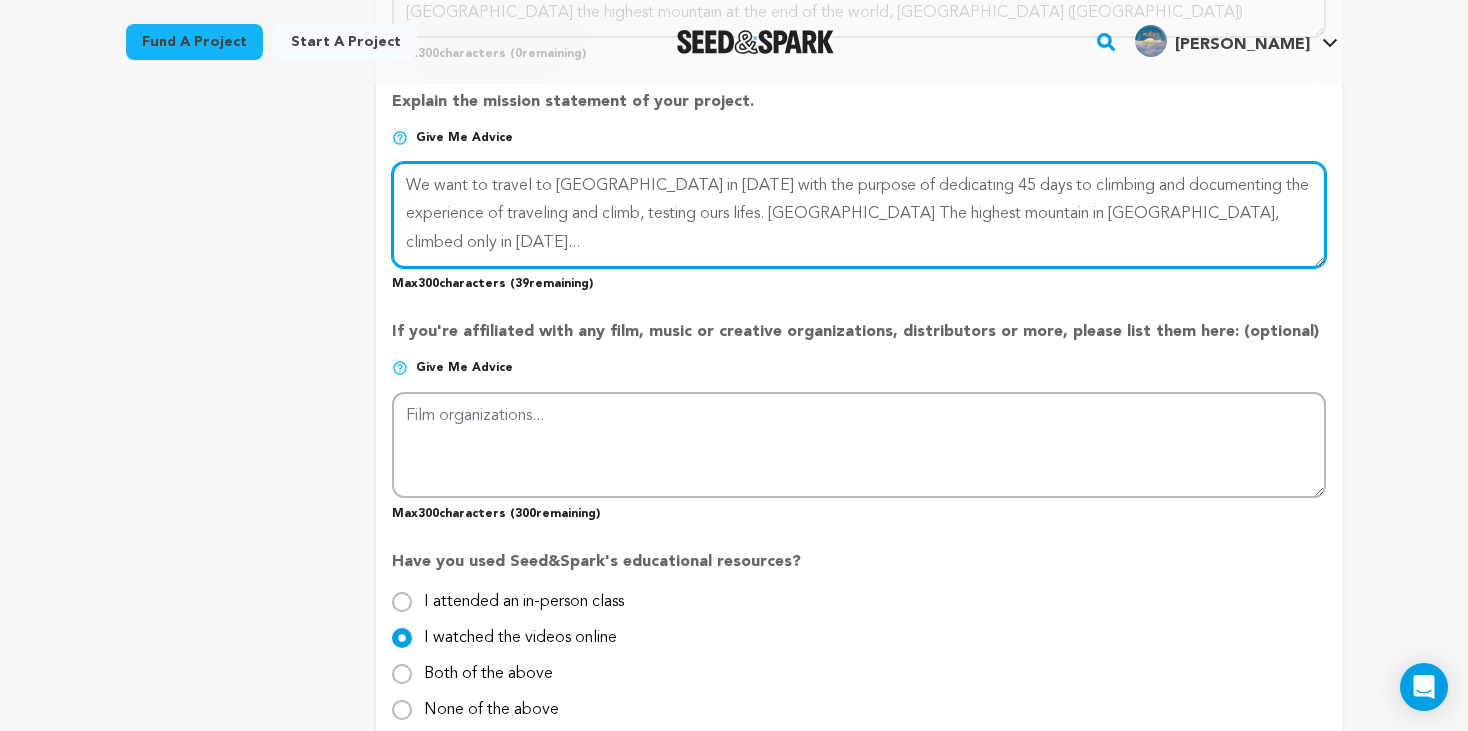 click at bounding box center [859, 215] 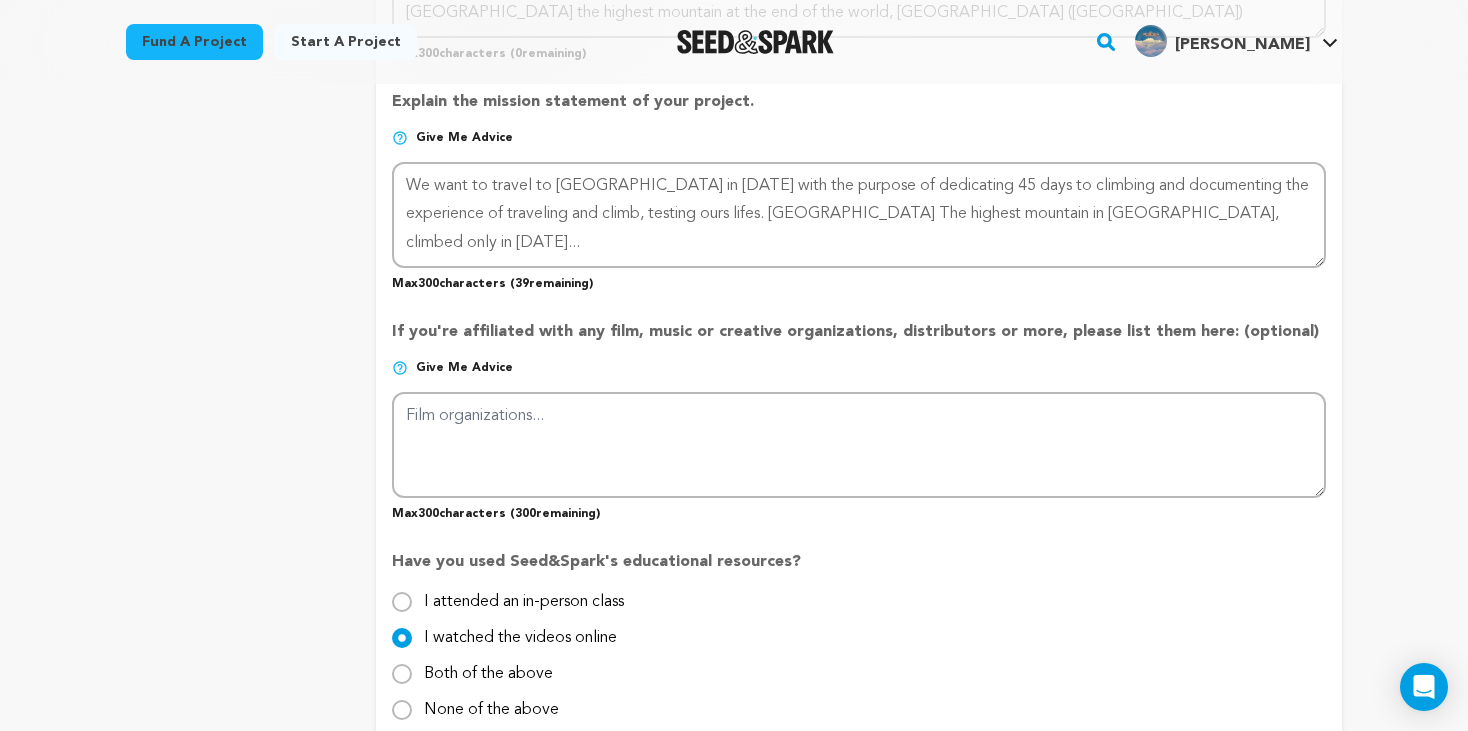 click on "Fund a project
Start a project
Search" at bounding box center [734, 42] 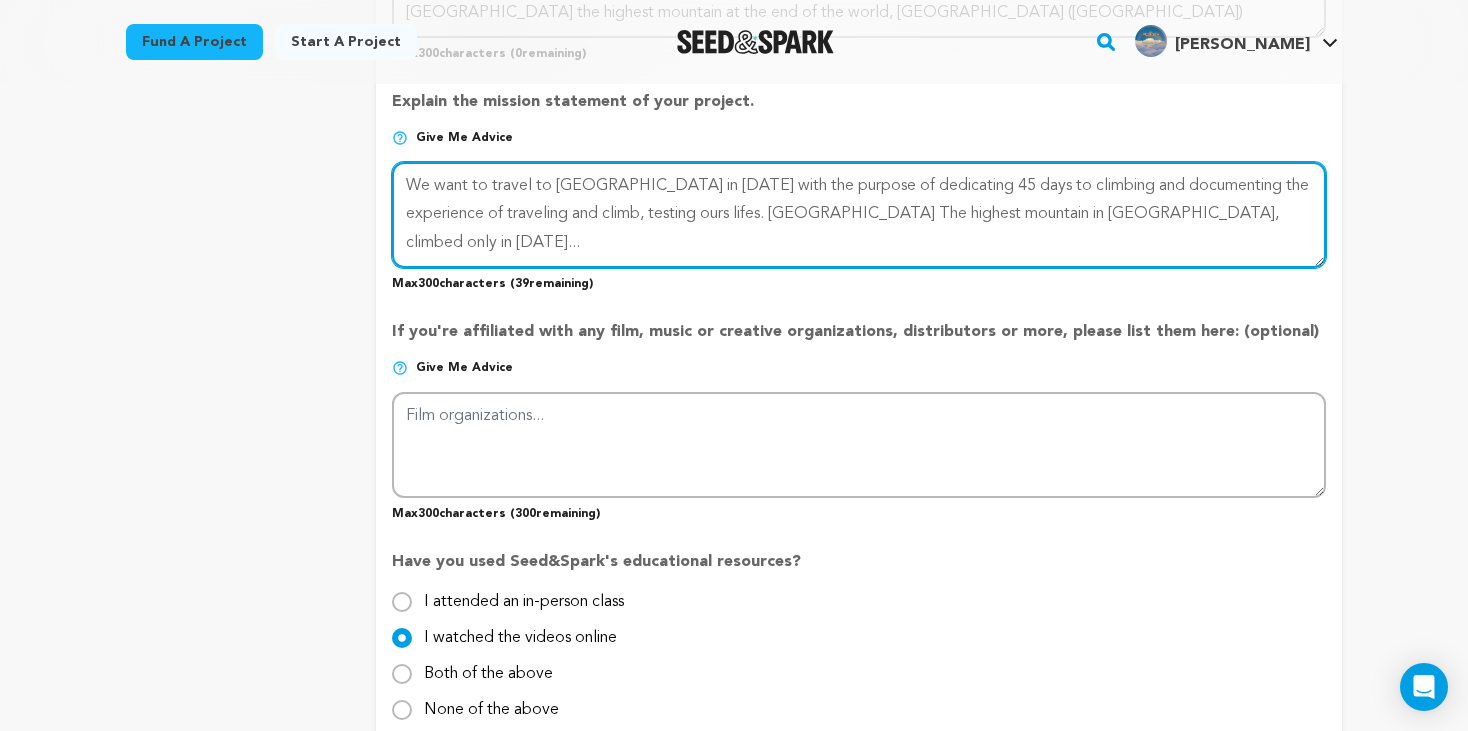 drag, startPoint x: 485, startPoint y: 233, endPoint x: 394, endPoint y: 151, distance: 122.494896 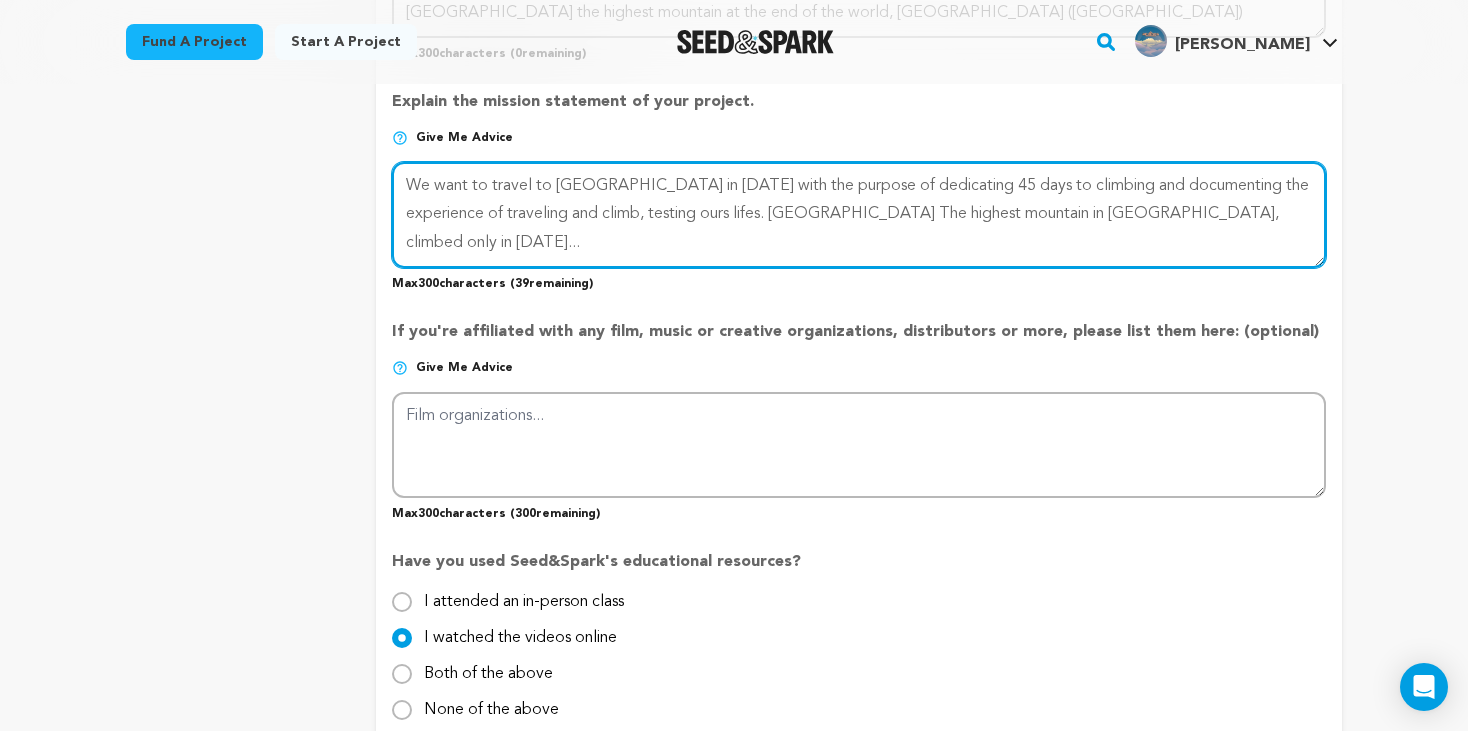 click on "Explain the mission statement of your project.
Give me advice
Max  300  characters
( 39  remaining)" at bounding box center (859, 183) 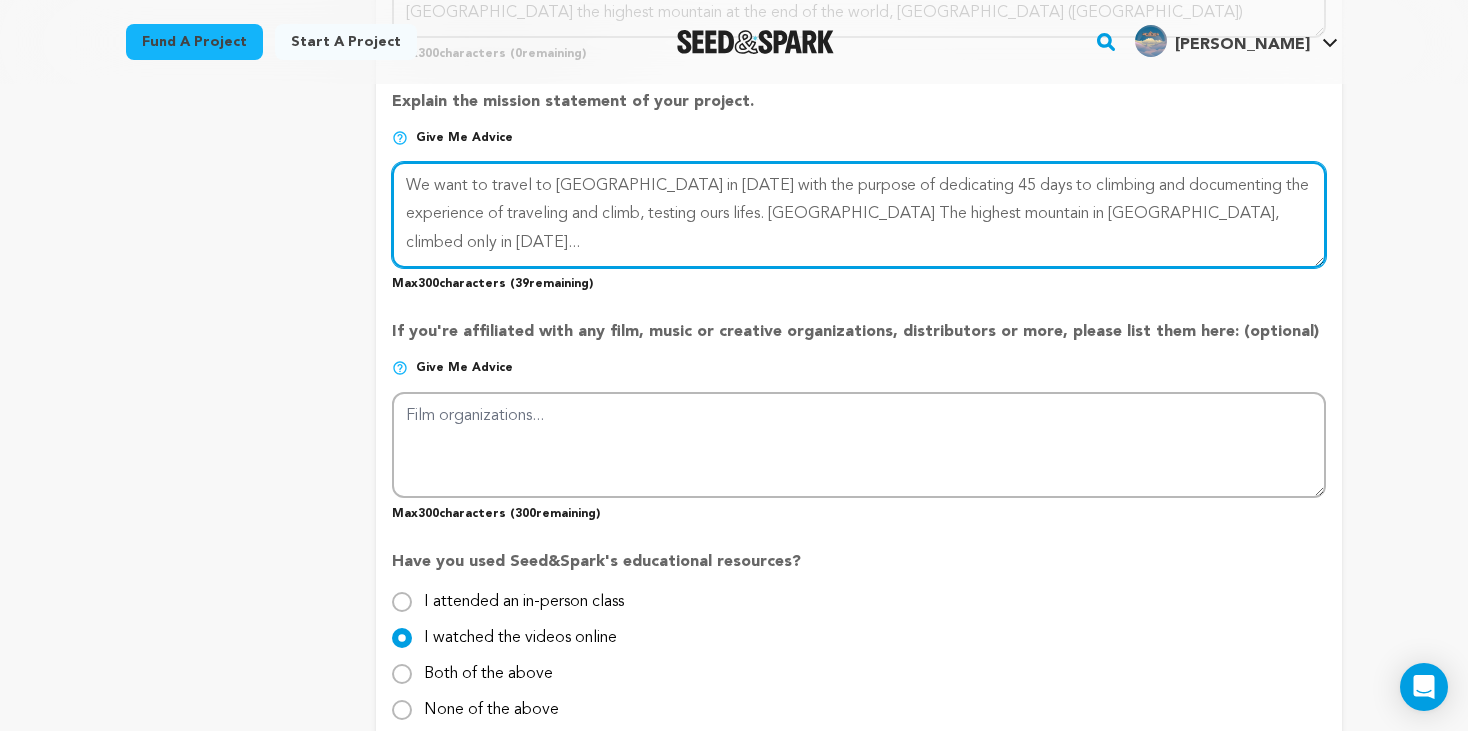 paste on "In [DATE], we’ll journey to [GEOGRAPHIC_DATA] for 45 days of climbing and storytelling—pushing our limits to reach [GEOGRAPHIC_DATA], the island’s highest peak, last conquered in [DATE]..." 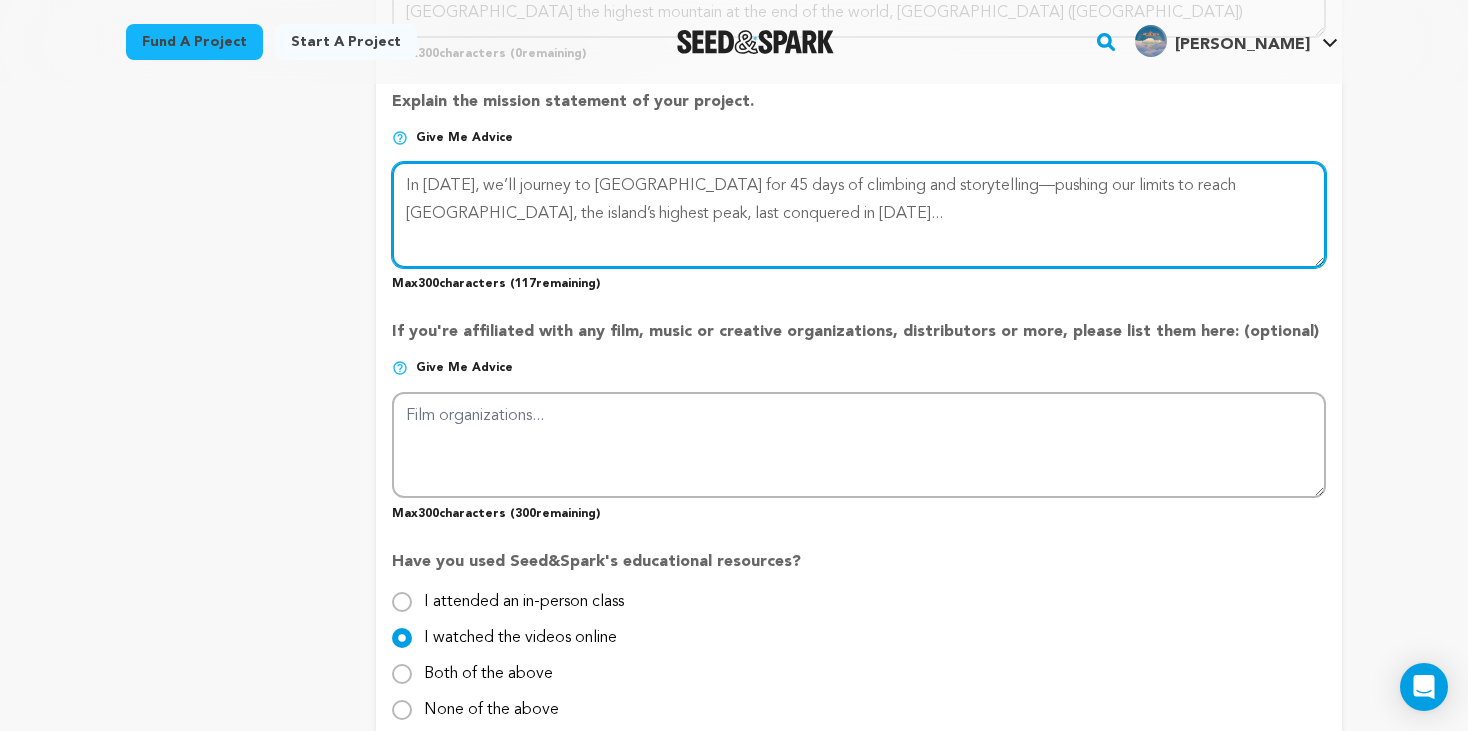 drag, startPoint x: 864, startPoint y: 210, endPoint x: 388, endPoint y: 182, distance: 476.8228 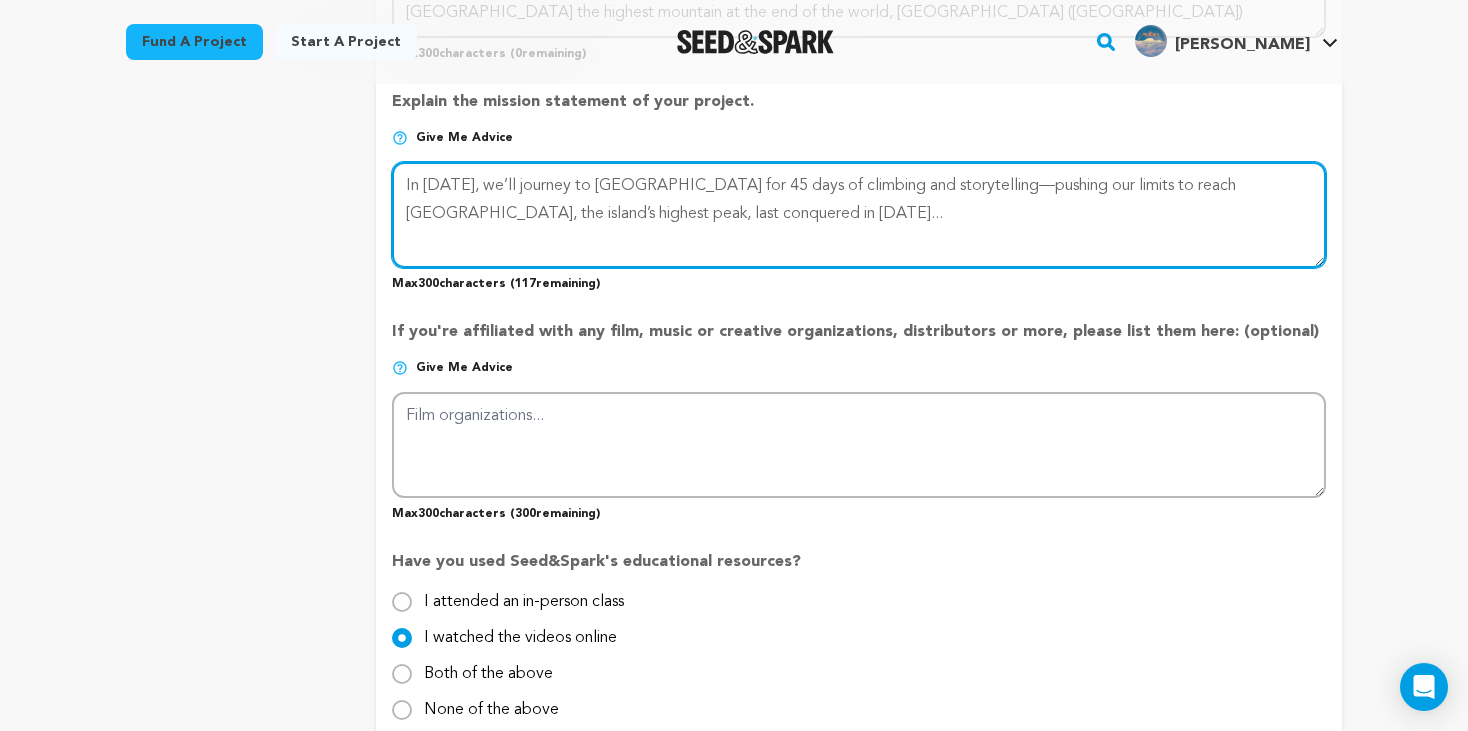 click on "Project Title
Project Name
Point of returnt,  searching for myself at the end of the world
Project URL
Give me advice
Project URL
mount-shipton-expedition-documentary-feature-film
[DOMAIN_NAME][URL]
Private Preview Link
(Copy Link)
Copy private preview link" at bounding box center (859, -129) 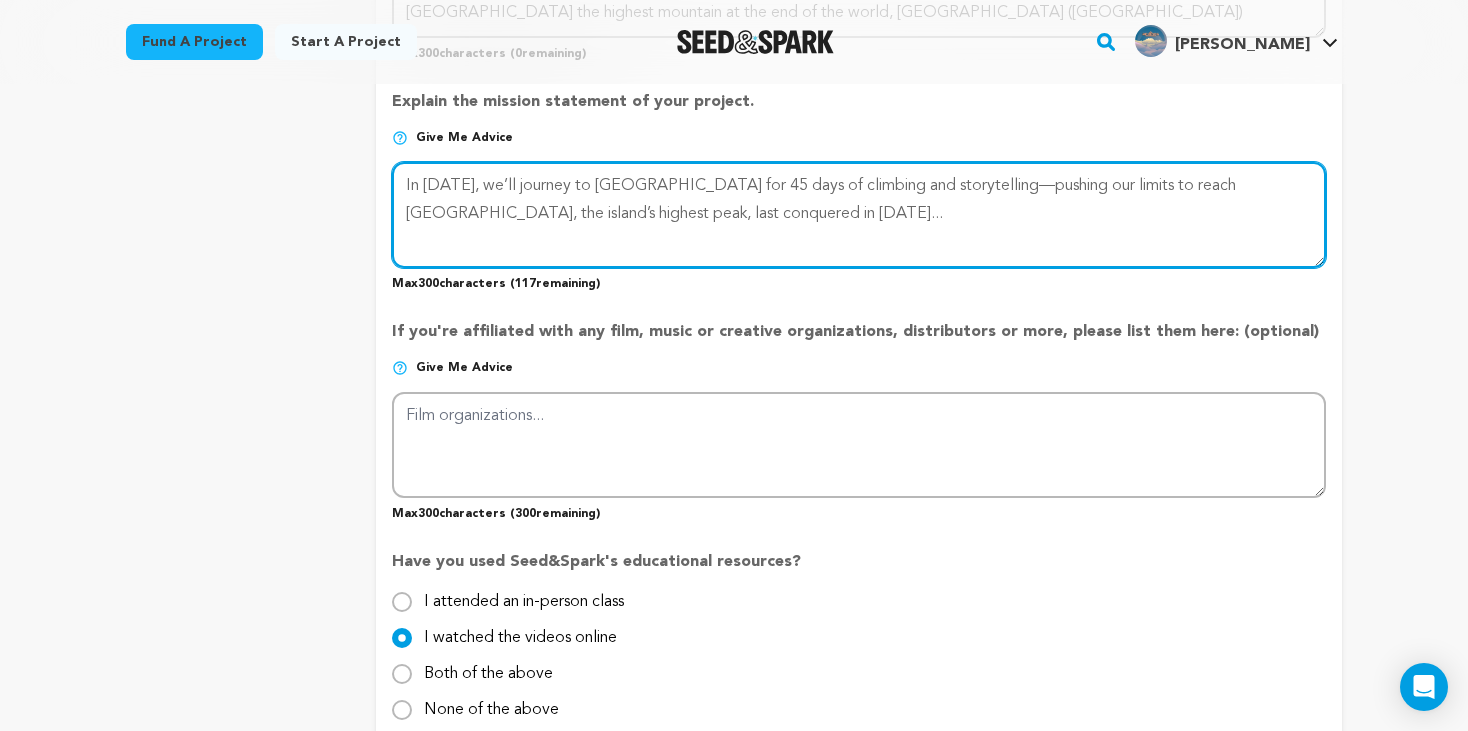 drag, startPoint x: 911, startPoint y: 236, endPoint x: 383, endPoint y: 172, distance: 531.8646 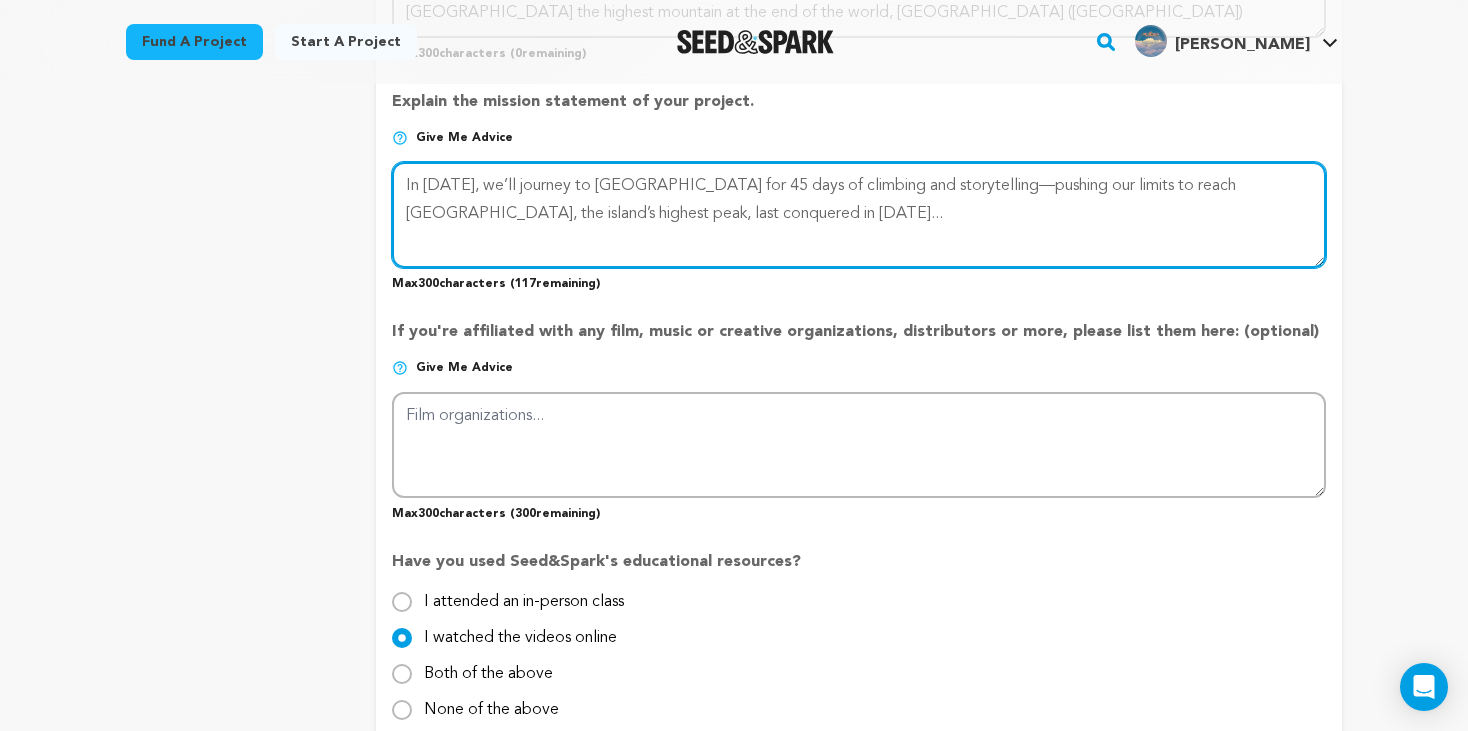 click on "Project Title
Project Name
Point of returnt,  searching for myself at the end of the world
Project URL
Give me advice
Project URL
mount-shipton-expedition-documentary-feature-film
[DOMAIN_NAME][URL]
Private Preview Link
(Copy Link)
Copy private preview link" at bounding box center [859, -129] 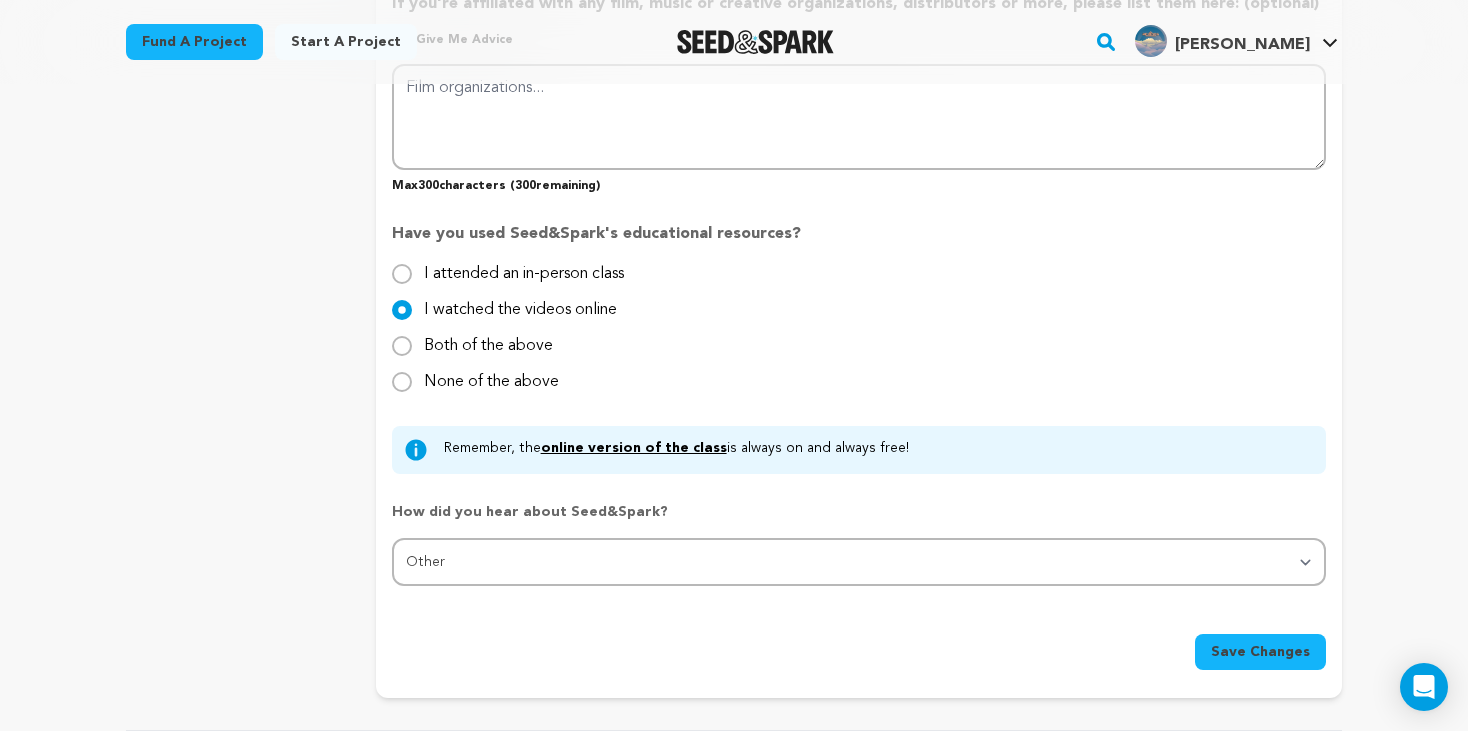 scroll, scrollTop: 1944, scrollLeft: 0, axis: vertical 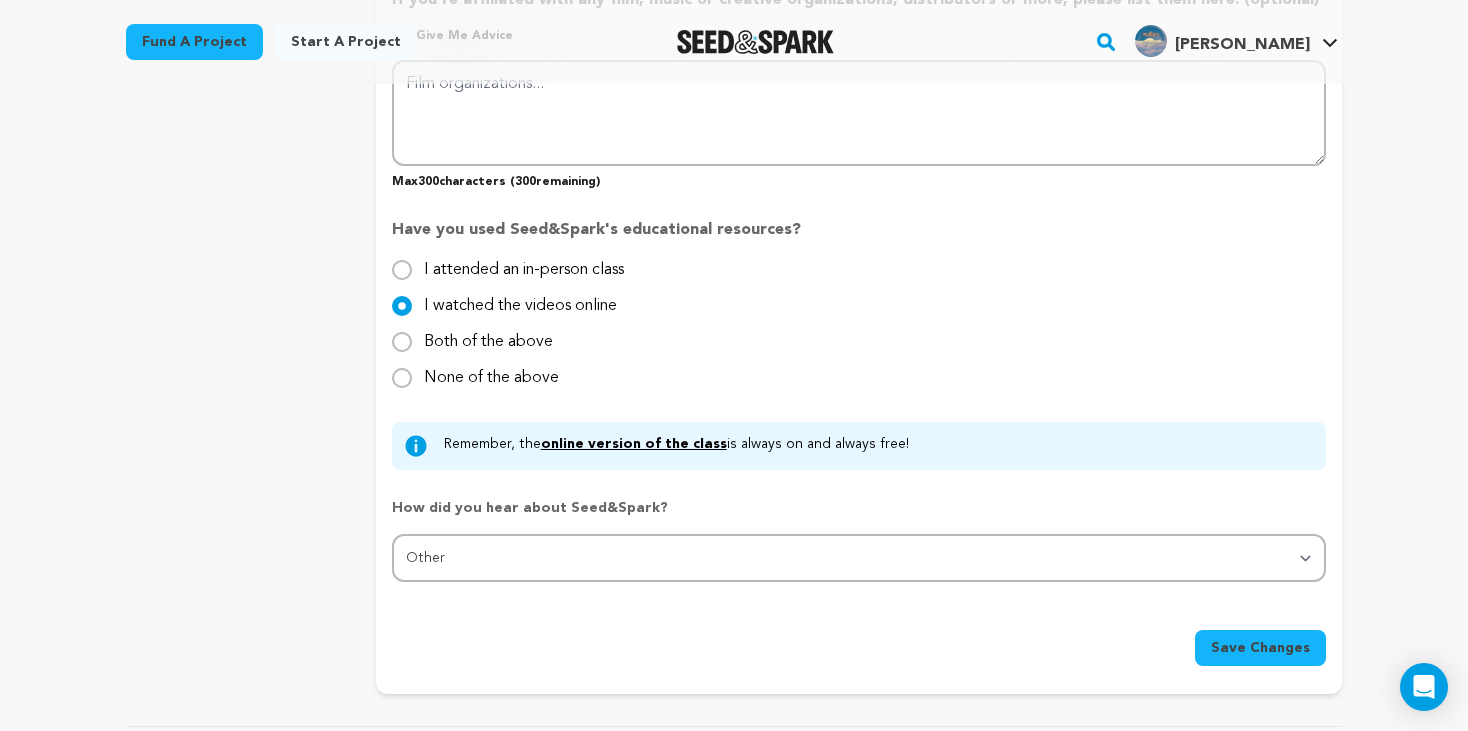 type on "In [DATE], we’ll journey to [GEOGRAPHIC_DATA] for 45 days of climbing and storytelling—pushing our limits to reach [GEOGRAPHIC_DATA], the island’s highest peak, last conquered in [DATE]... in search of silence, soul, and the wild isolation where nature becomes both our mirror and our test..." 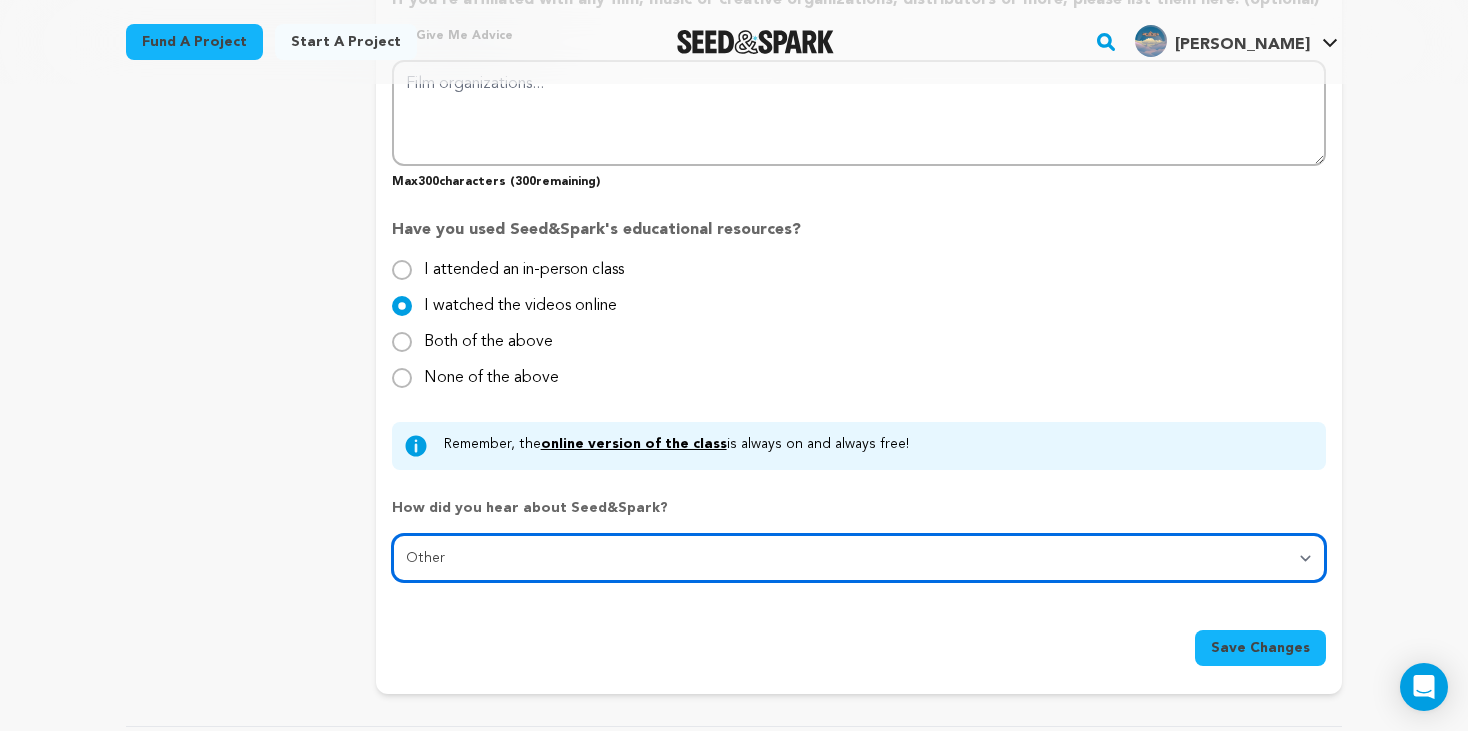 click on "Select...
From a friend Social media Film festival or film organization Took an in-person class Online search Article or podcast Email Other" at bounding box center (859, 558) 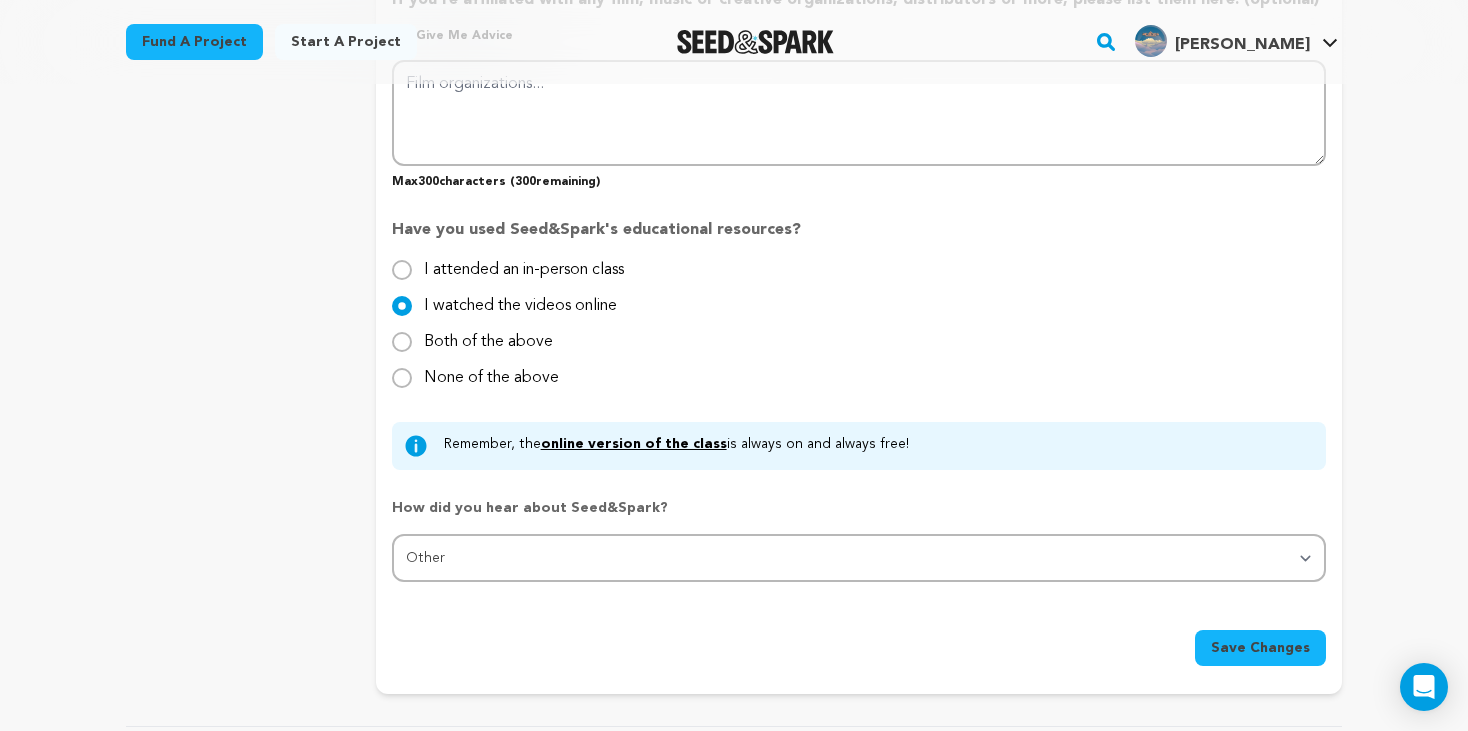 click on "Back to Project Dashboard
Edit Project
You have  campaign feedback  to address! Once you've completed making changes based on feedback, you'll be able to re-submit your campaign." at bounding box center [734, 49] 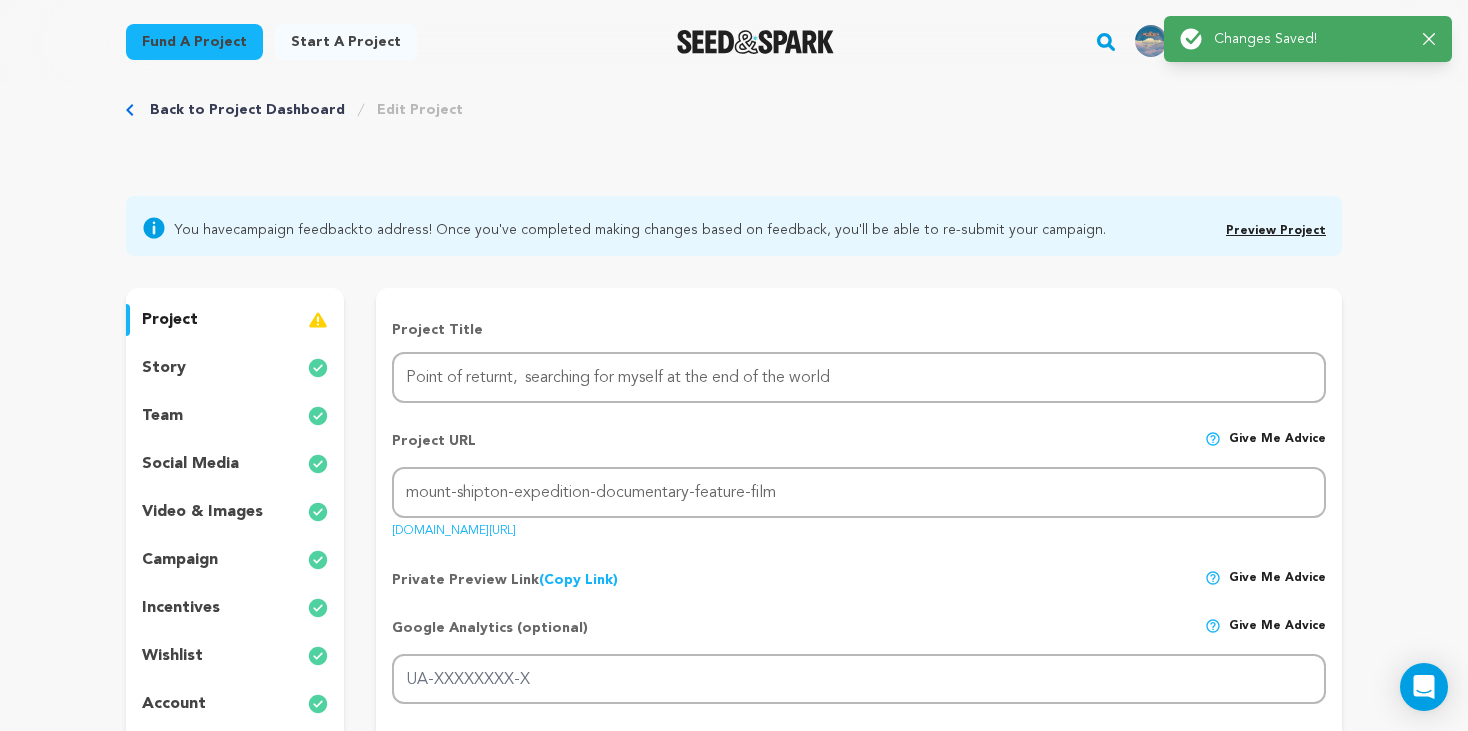 scroll, scrollTop: 0, scrollLeft: 0, axis: both 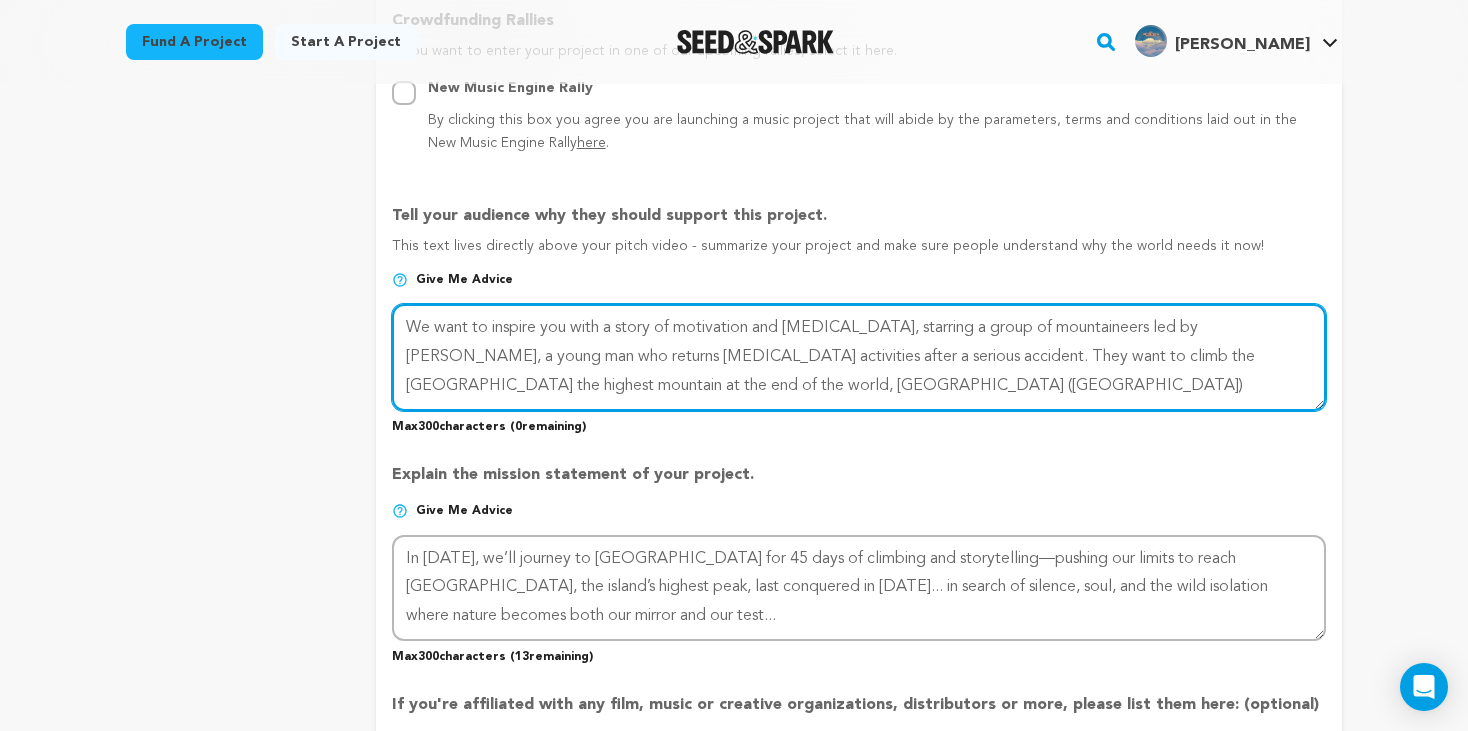 drag, startPoint x: 857, startPoint y: 383, endPoint x: 398, endPoint y: 329, distance: 462.16556 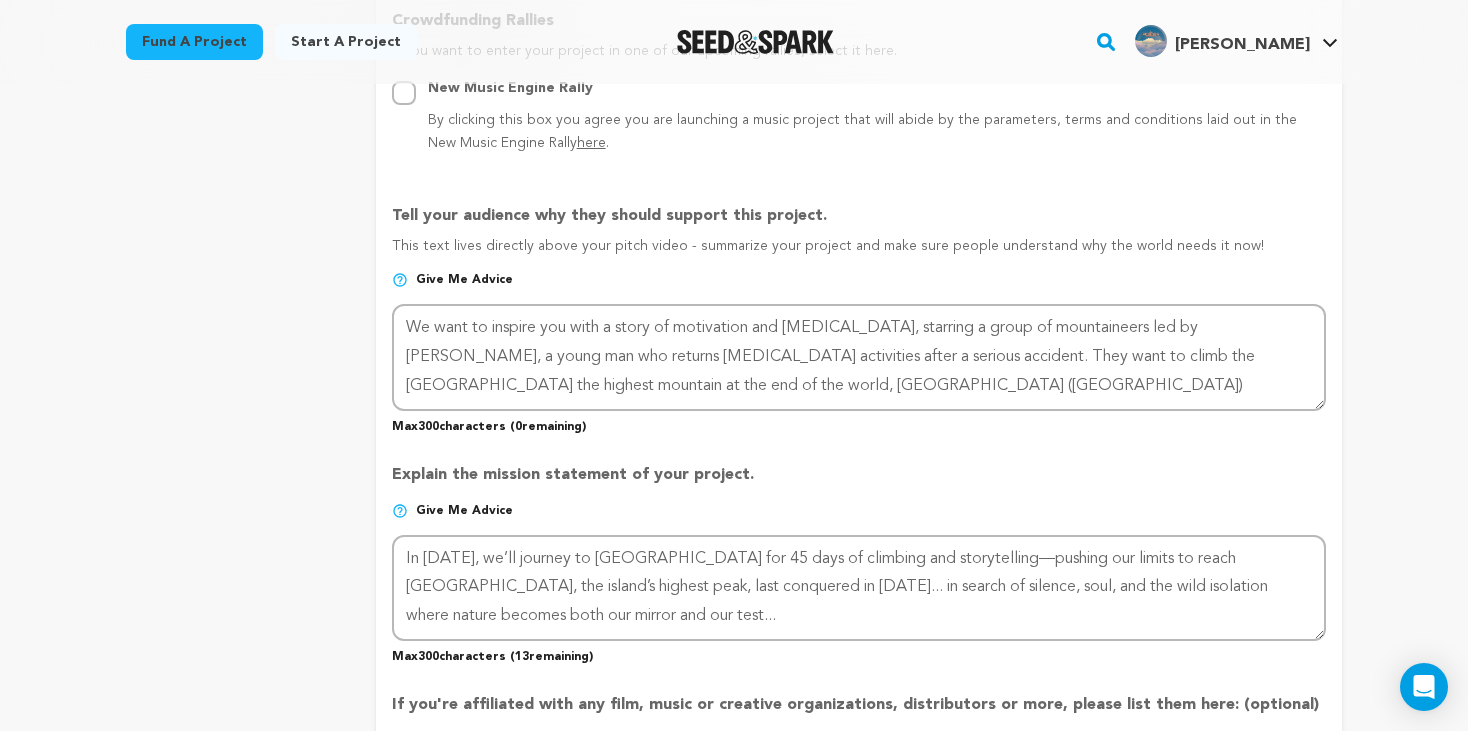 click on "Back to Project Dashboard
Edit Project
You have  campaign feedback  to address! Once you've completed making changes based on feedback, you'll be able to re-submit your campaign." at bounding box center [734, 754] 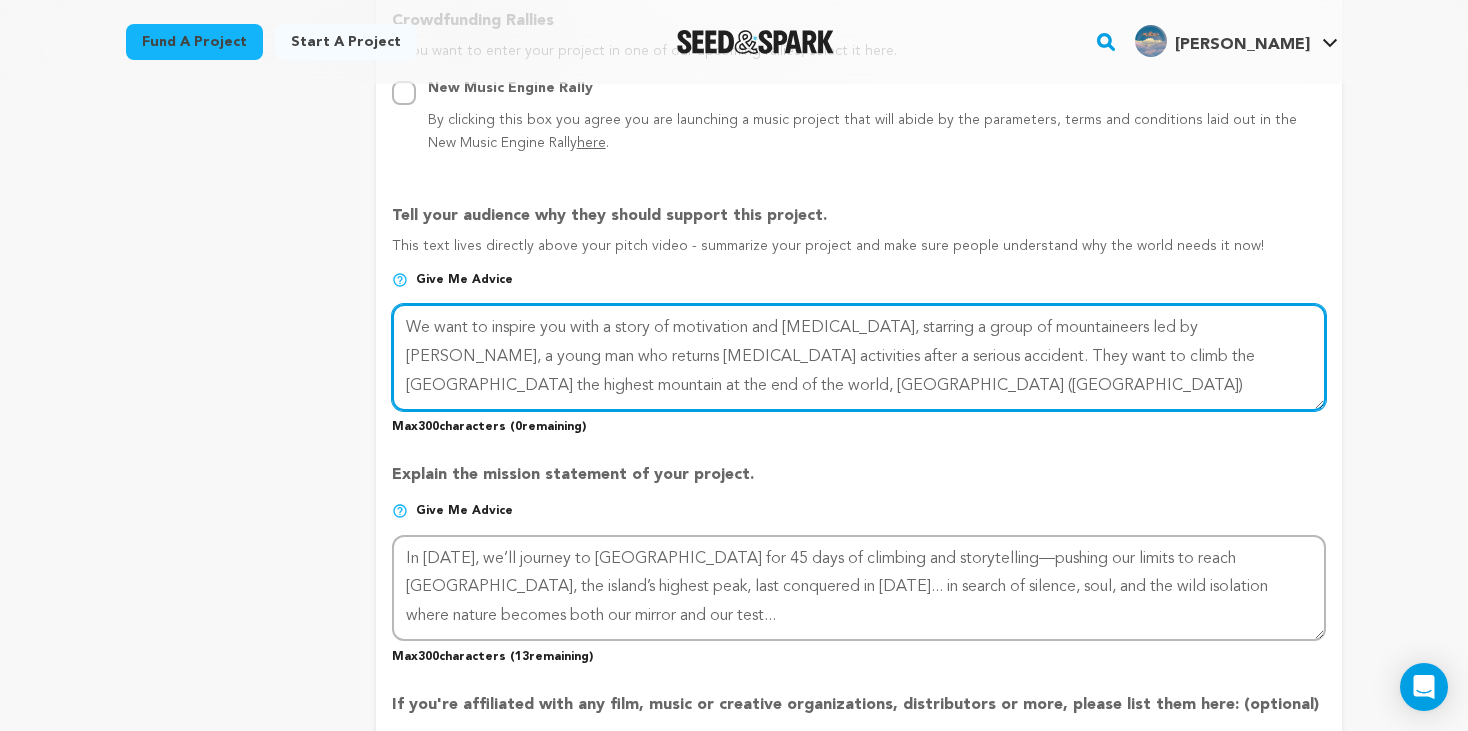 drag, startPoint x: 825, startPoint y: 381, endPoint x: 406, endPoint y: 284, distance: 430.0814 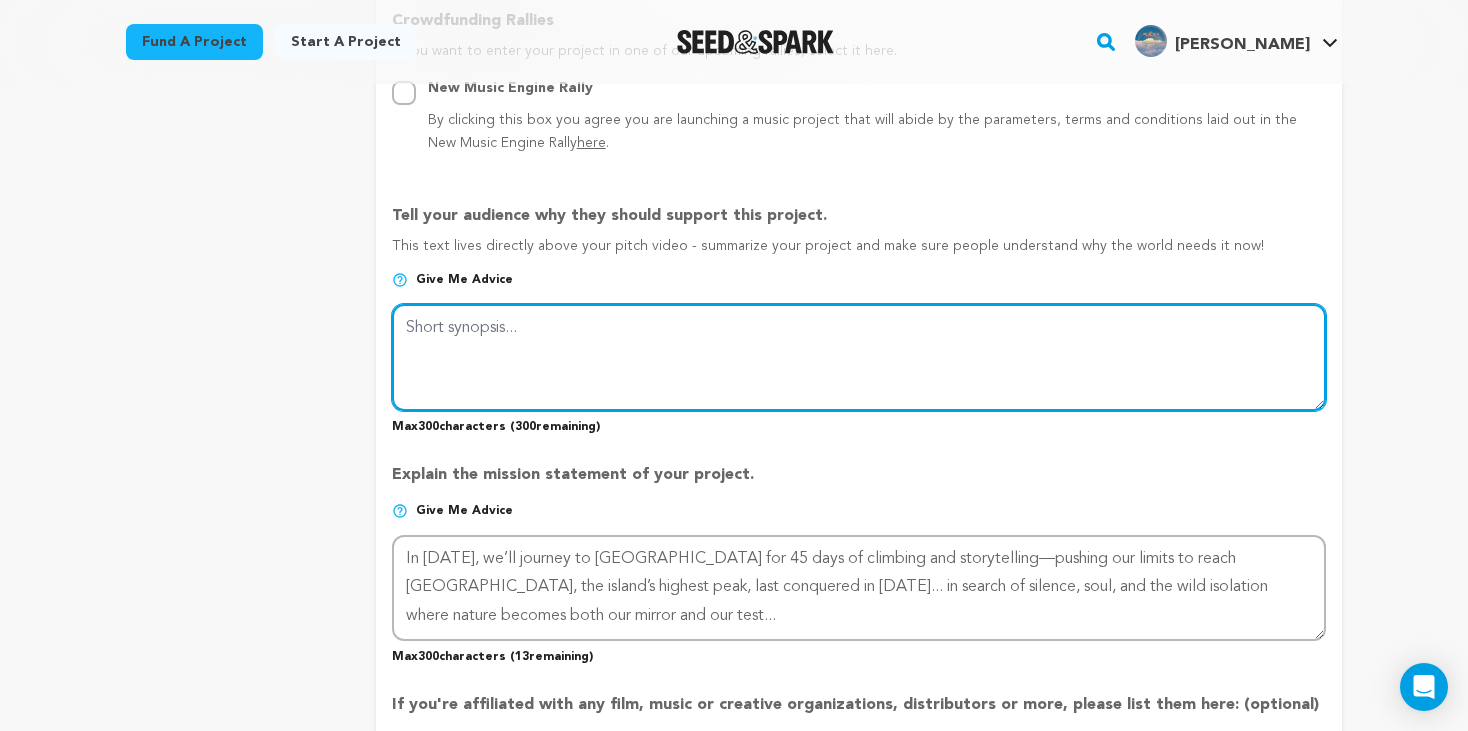 paste on "We want to share a story of resilience and [MEDICAL_DATA] to inspire you. A group of mountaineers, led by [PERSON_NAME]—a young man returning to the mountains after a life-changing accident—is preparing to climb [GEOGRAPHIC_DATA], the highest summit at the end of the world, in [GEOGRAPHIC_DATA], [GEOGRAPHIC_DATA]. For Jat, t" 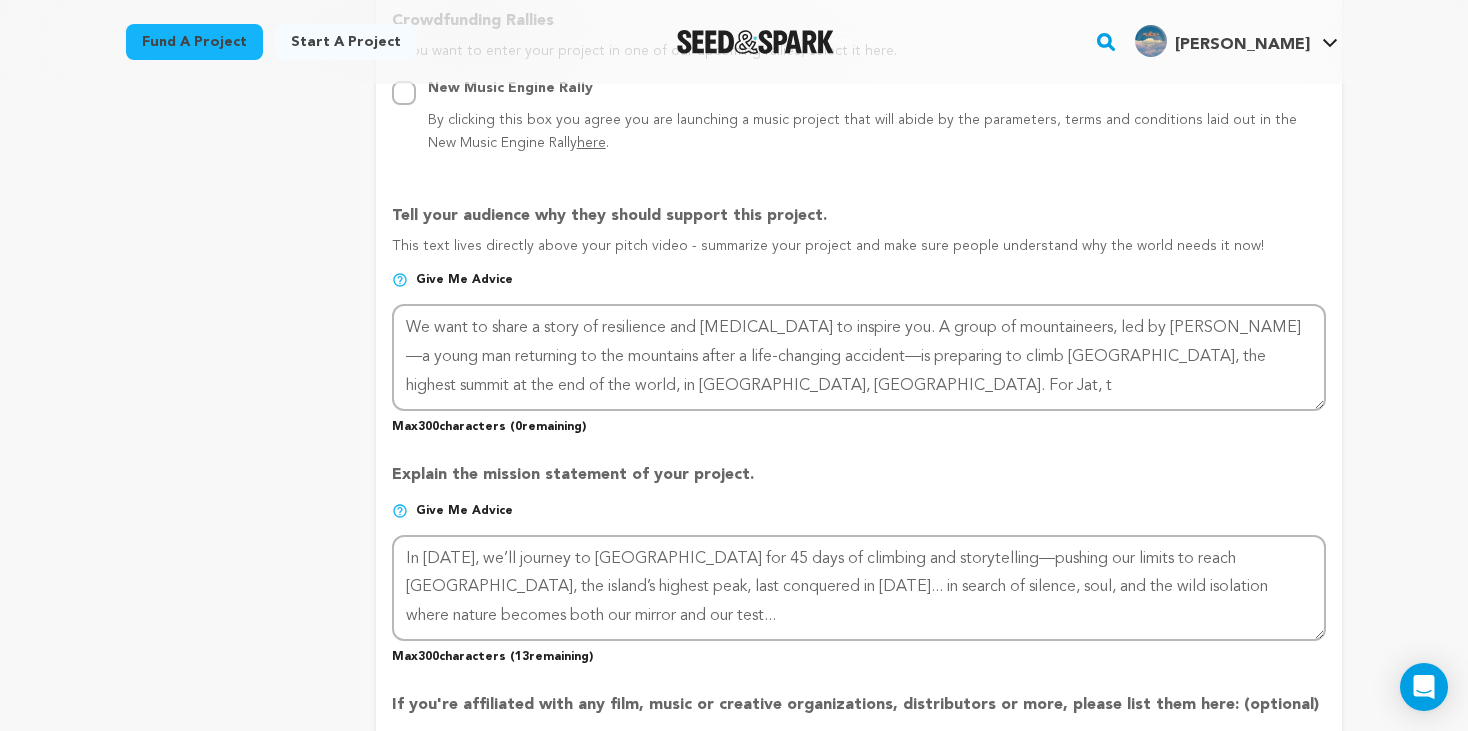 click on "Back to Project Dashboard
Edit Project
You have  campaign feedback  to address! Once you've completed making changes based on feedback, you'll be able to re-submit your campaign." at bounding box center (734, 754) 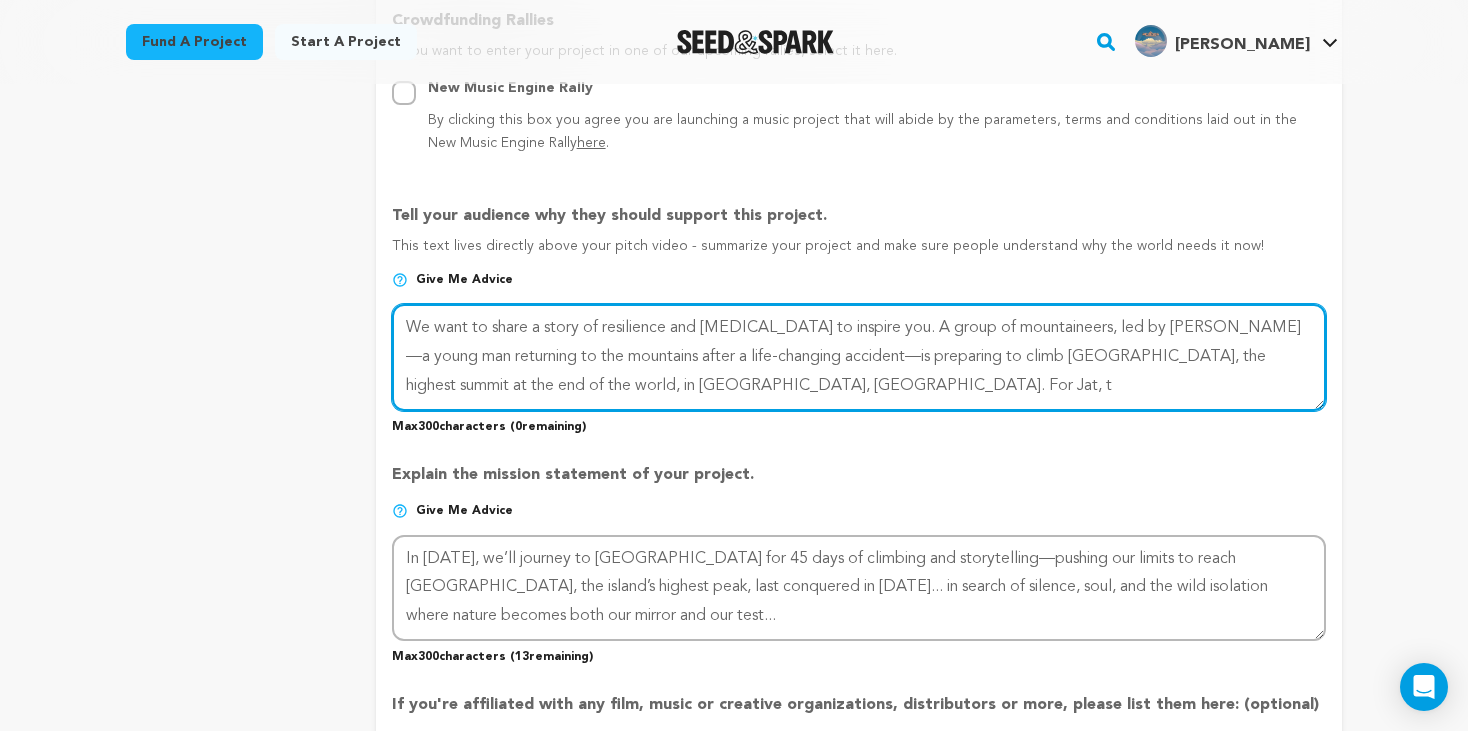 drag, startPoint x: 825, startPoint y: 382, endPoint x: 383, endPoint y: 316, distance: 446.90042 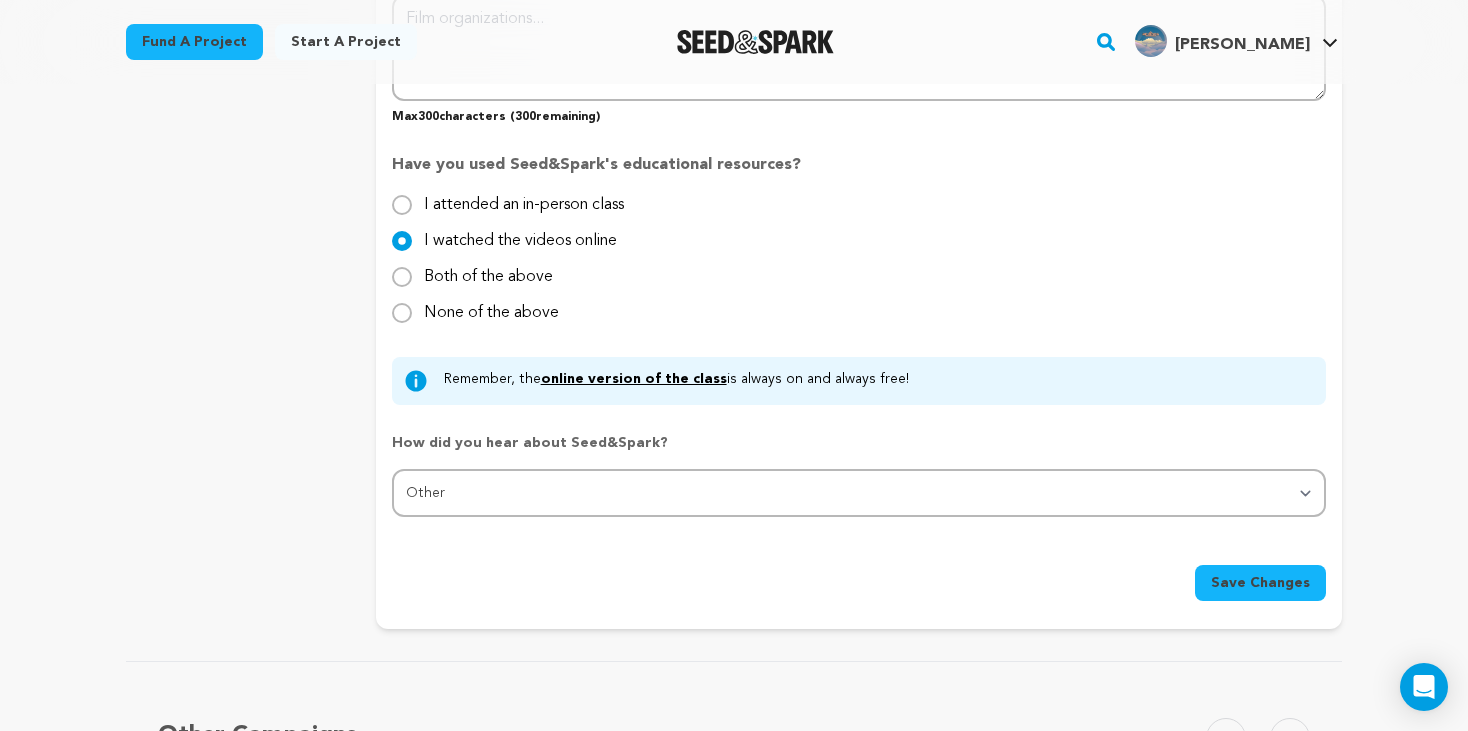 scroll, scrollTop: 1982, scrollLeft: 0, axis: vertical 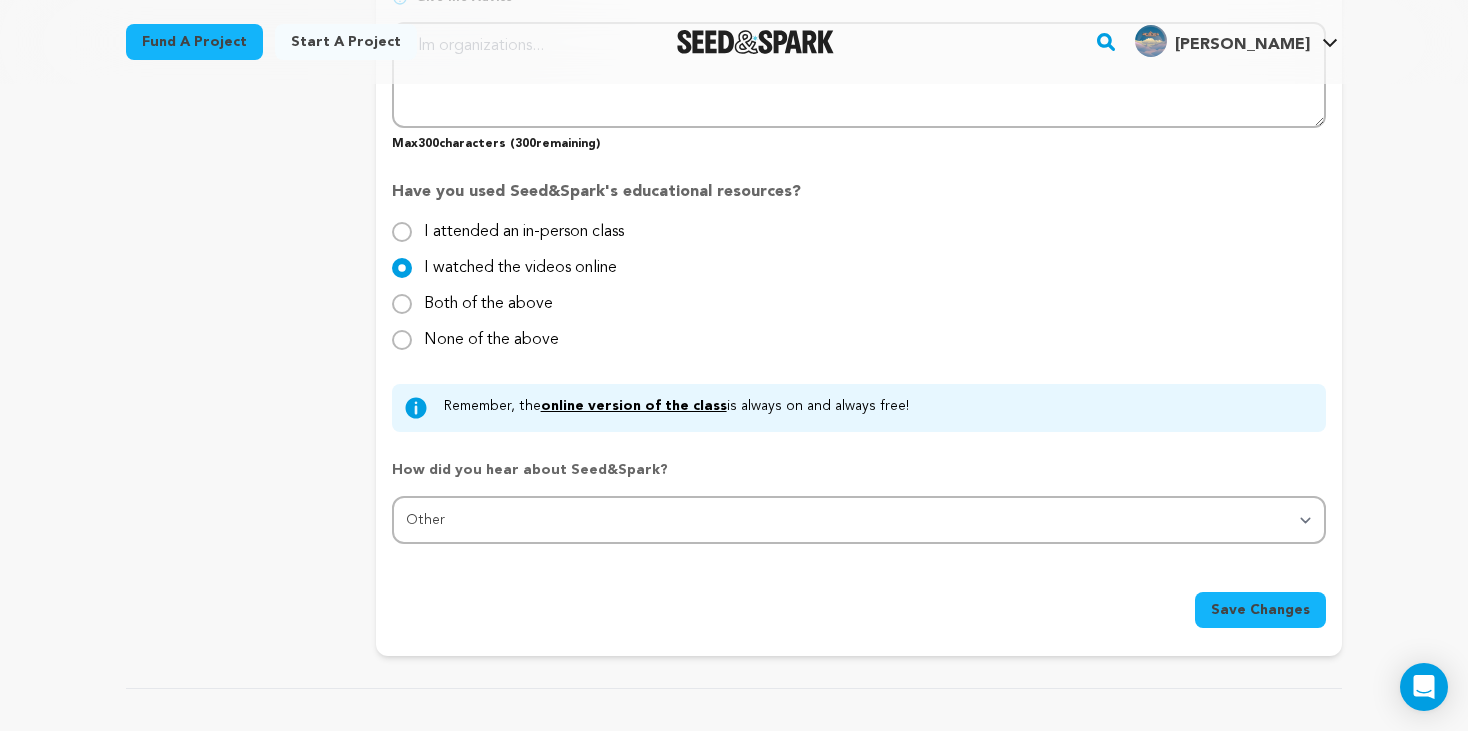 type on "Jat, a young mountaineer healing from a life-changing accident, leads a team to climb [GEOGRAPHIC_DATA] in [GEOGRAPHIC_DATA]. This journey to the end of the world is more than an expedition—it's his quest to reclaim identity and face nature’s silent challenges." 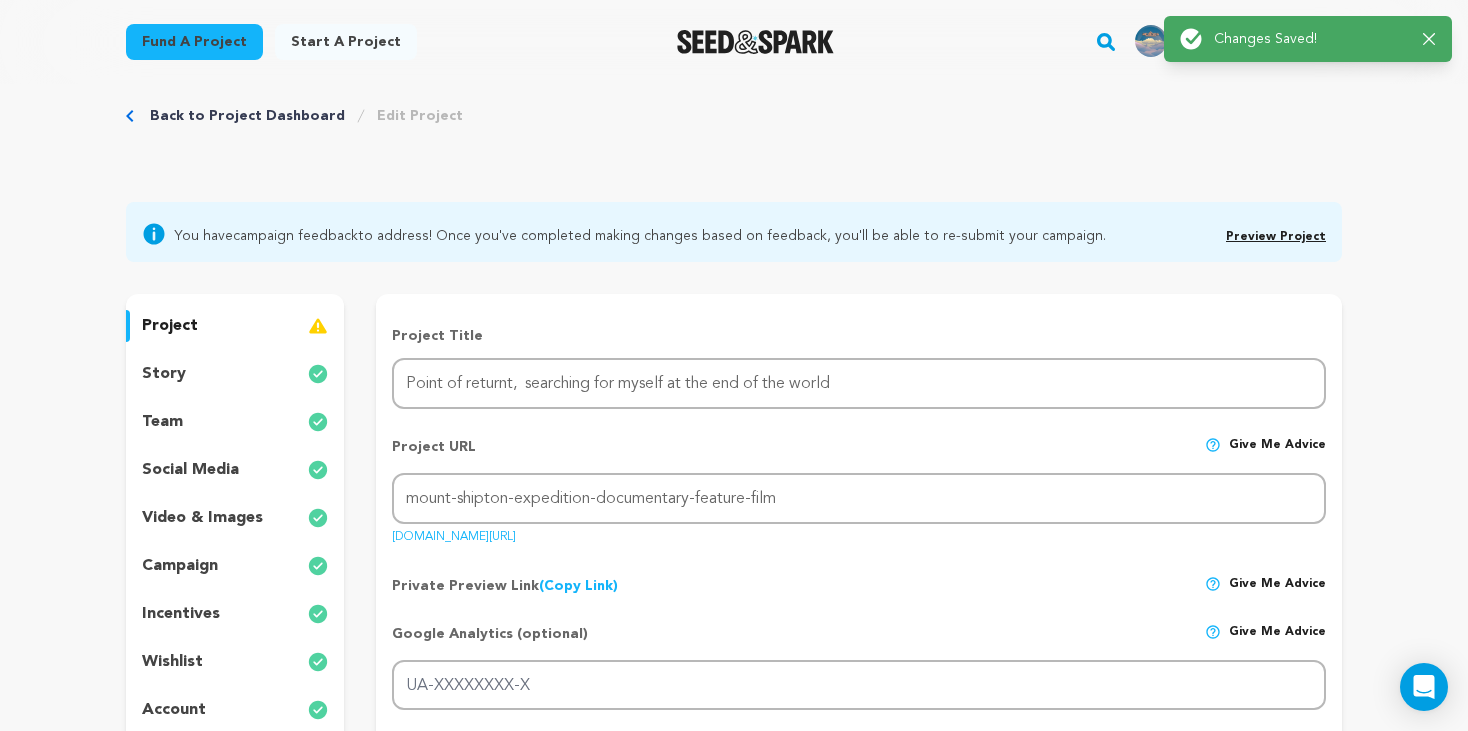scroll, scrollTop: 0, scrollLeft: 0, axis: both 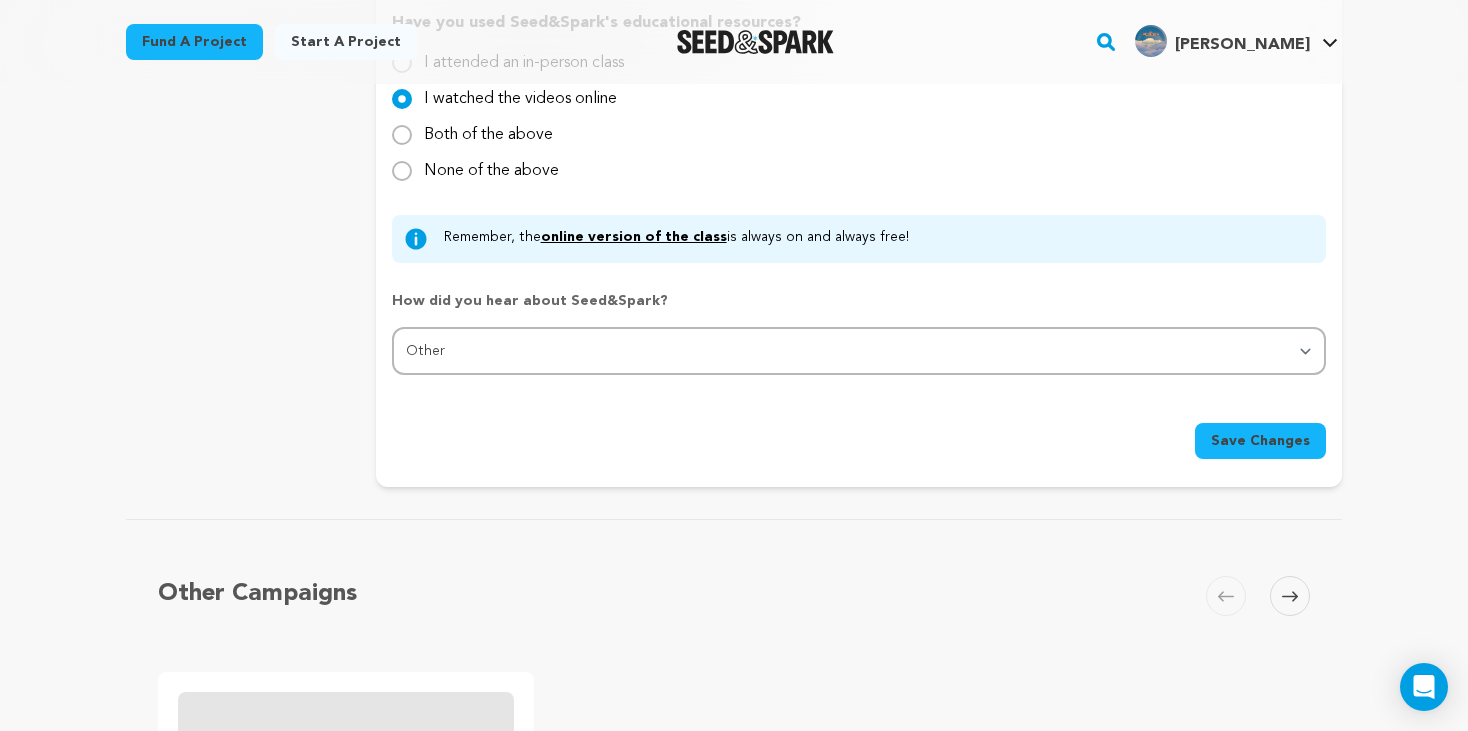 click 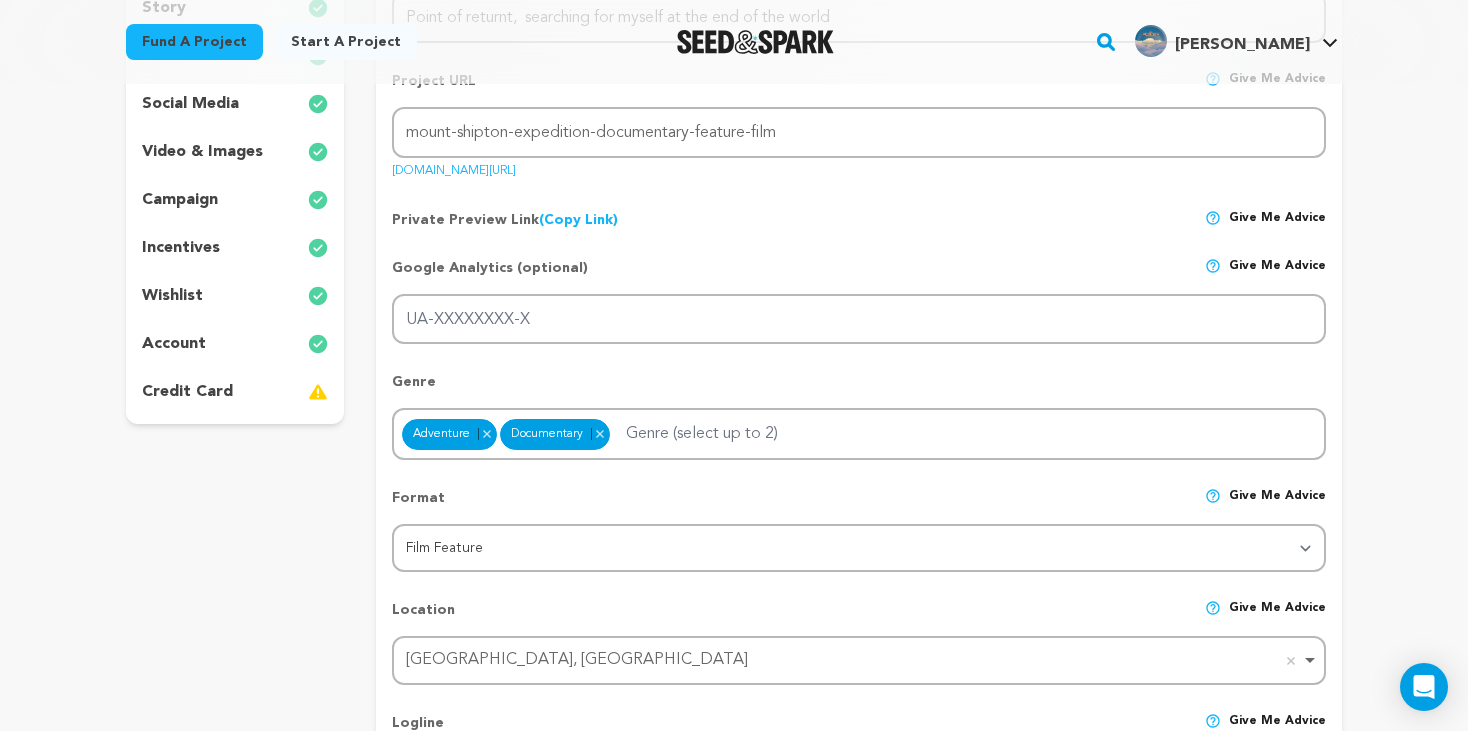 scroll, scrollTop: 379, scrollLeft: 0, axis: vertical 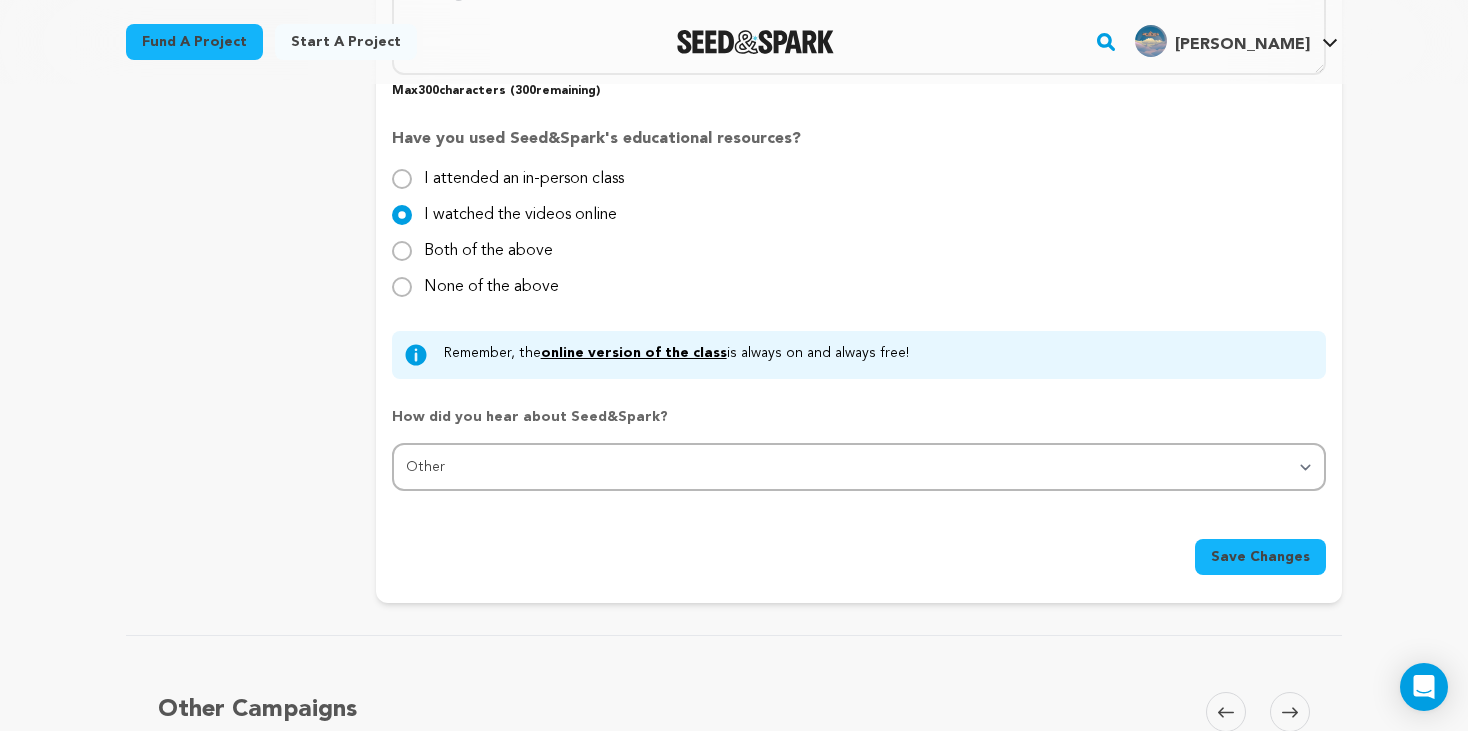 click on "Save Changes" at bounding box center [1260, 557] 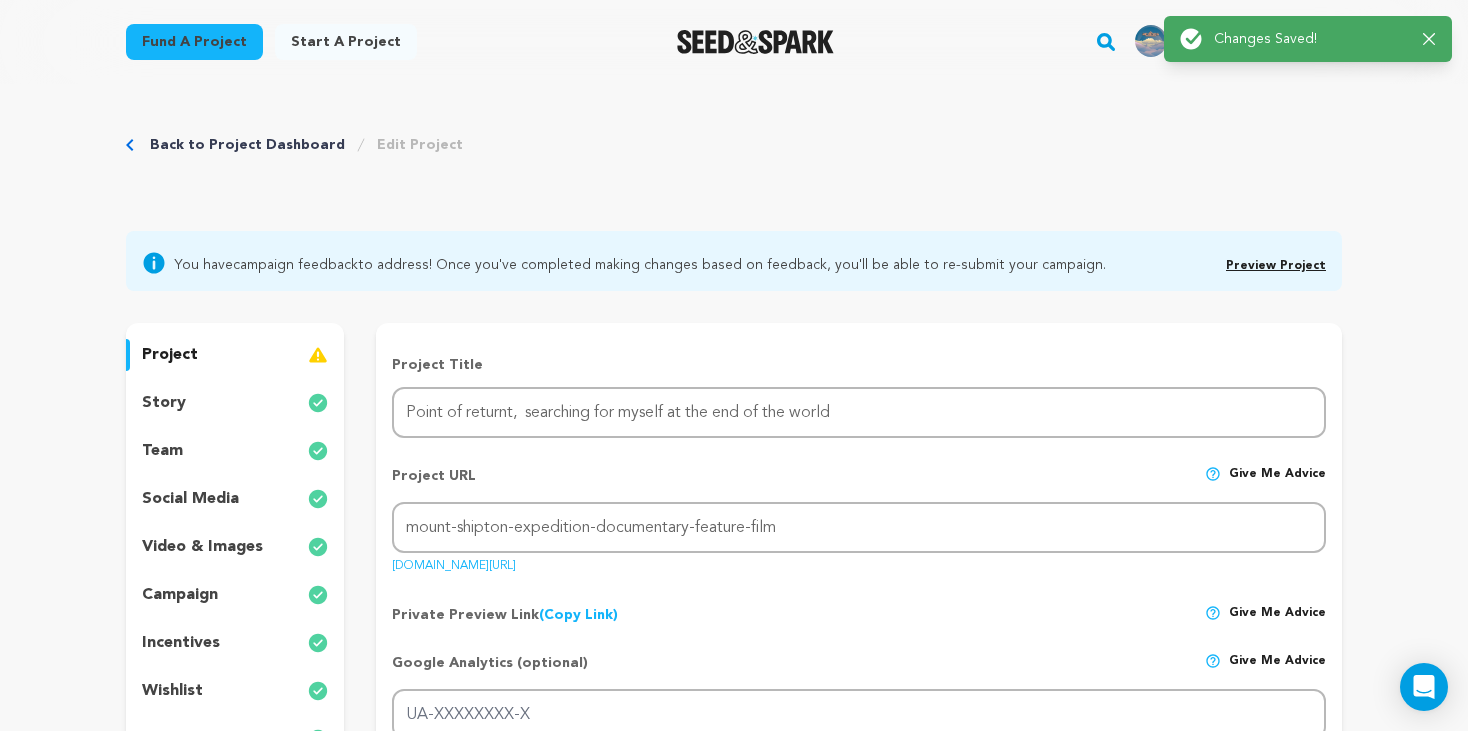 scroll, scrollTop: 0, scrollLeft: 0, axis: both 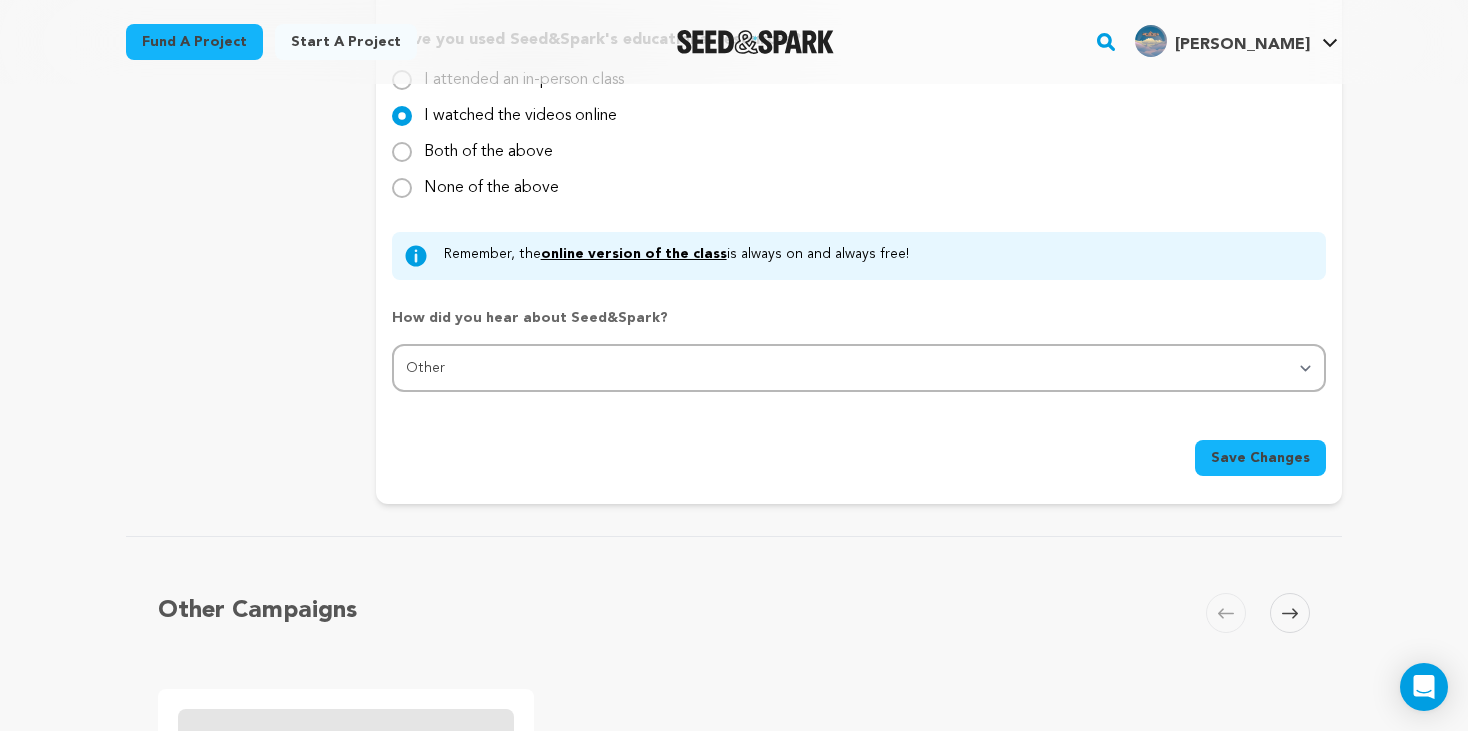 click on "Save Changes" at bounding box center (1260, 458) 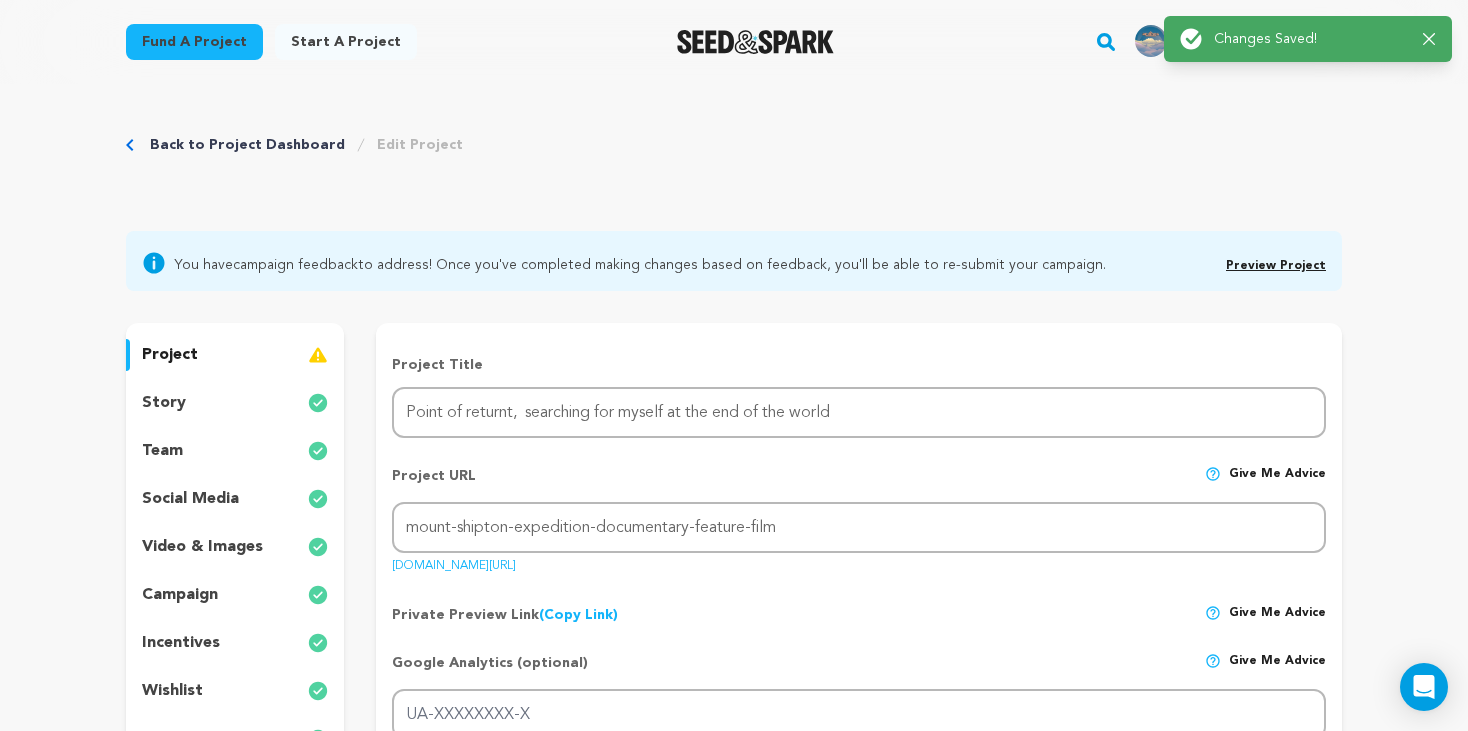 scroll, scrollTop: 0, scrollLeft: 0, axis: both 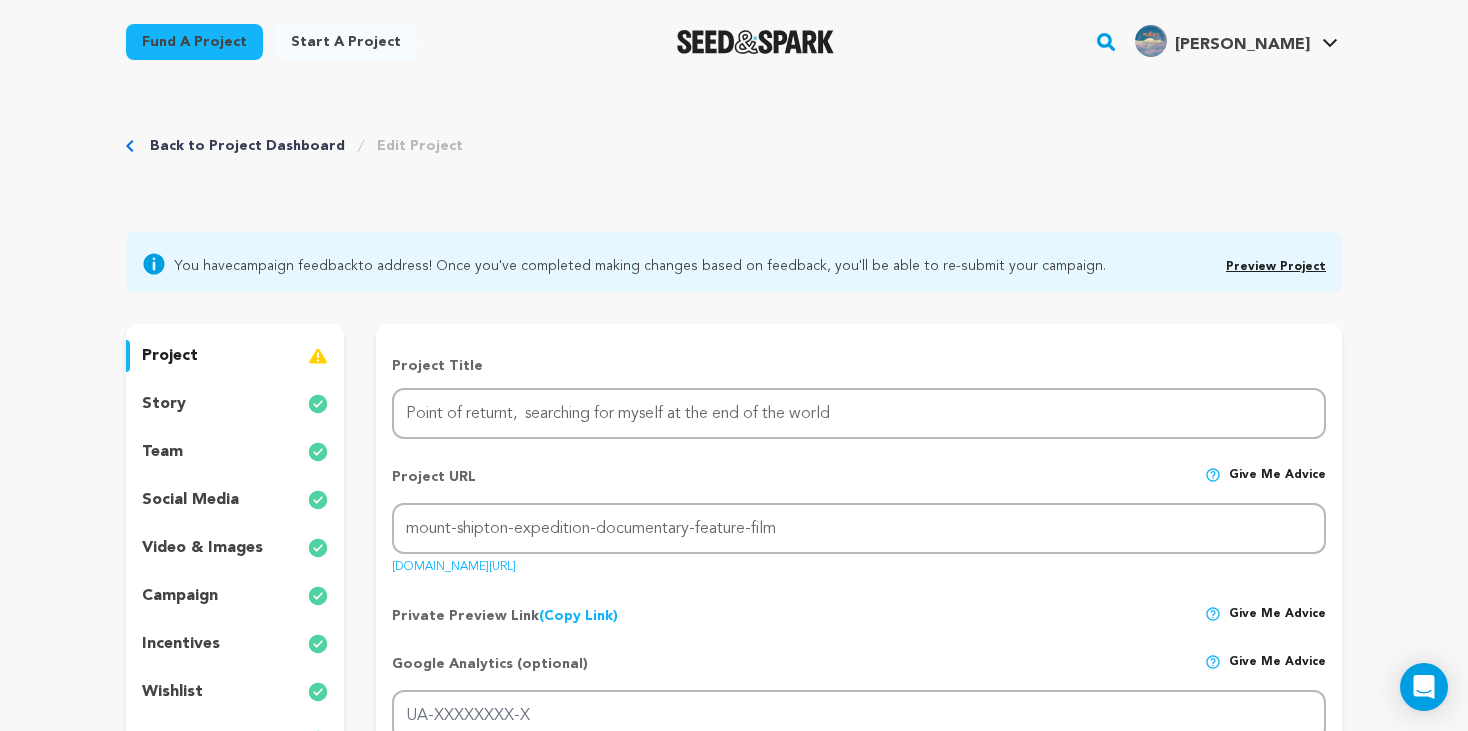 click on "story" at bounding box center (235, 404) 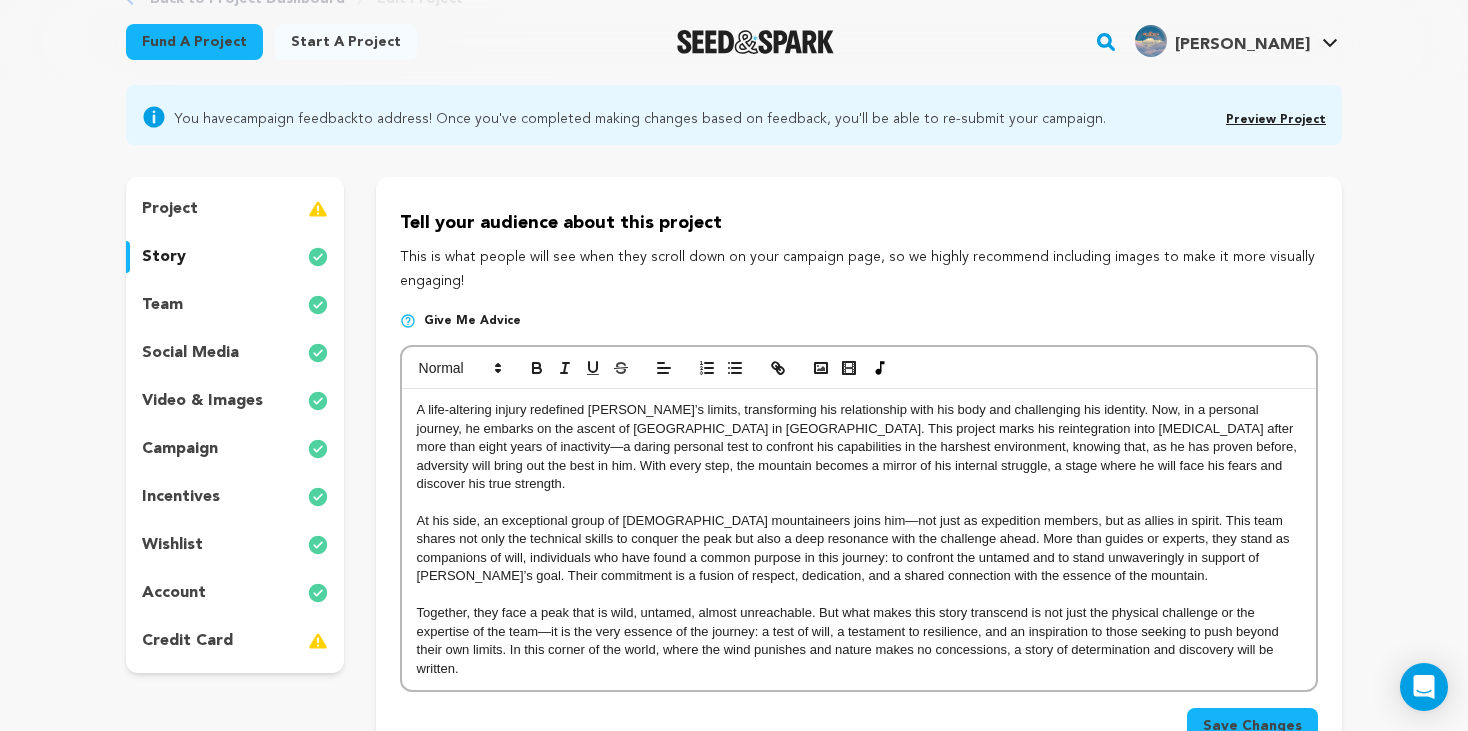 scroll, scrollTop: 162, scrollLeft: 0, axis: vertical 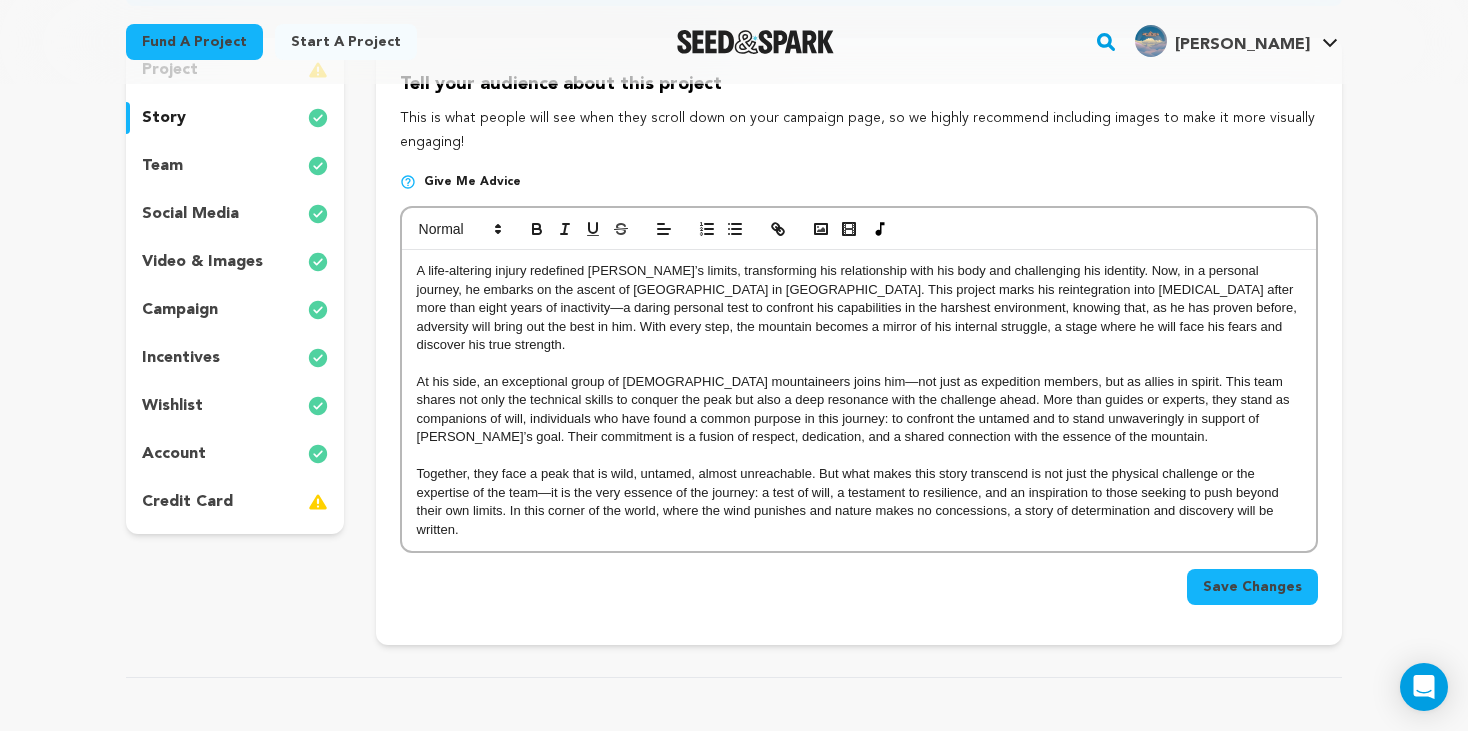 click on "Back to Project Dashboard
Edit Project
You have  campaign feedback  to address! Once you've completed making changes based on feedback, you'll be able to re-submit your campaign." at bounding box center [734, 854] 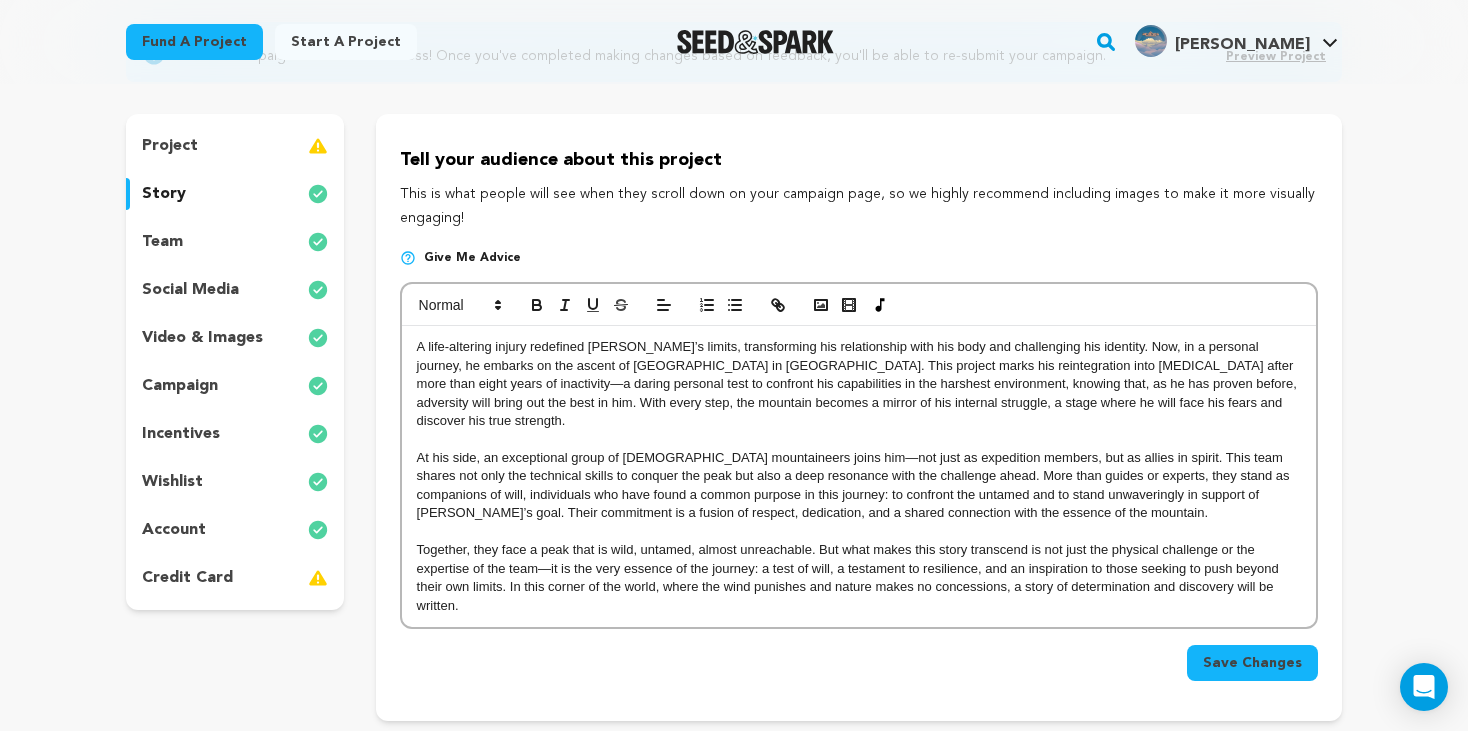 scroll, scrollTop: 208, scrollLeft: 0, axis: vertical 